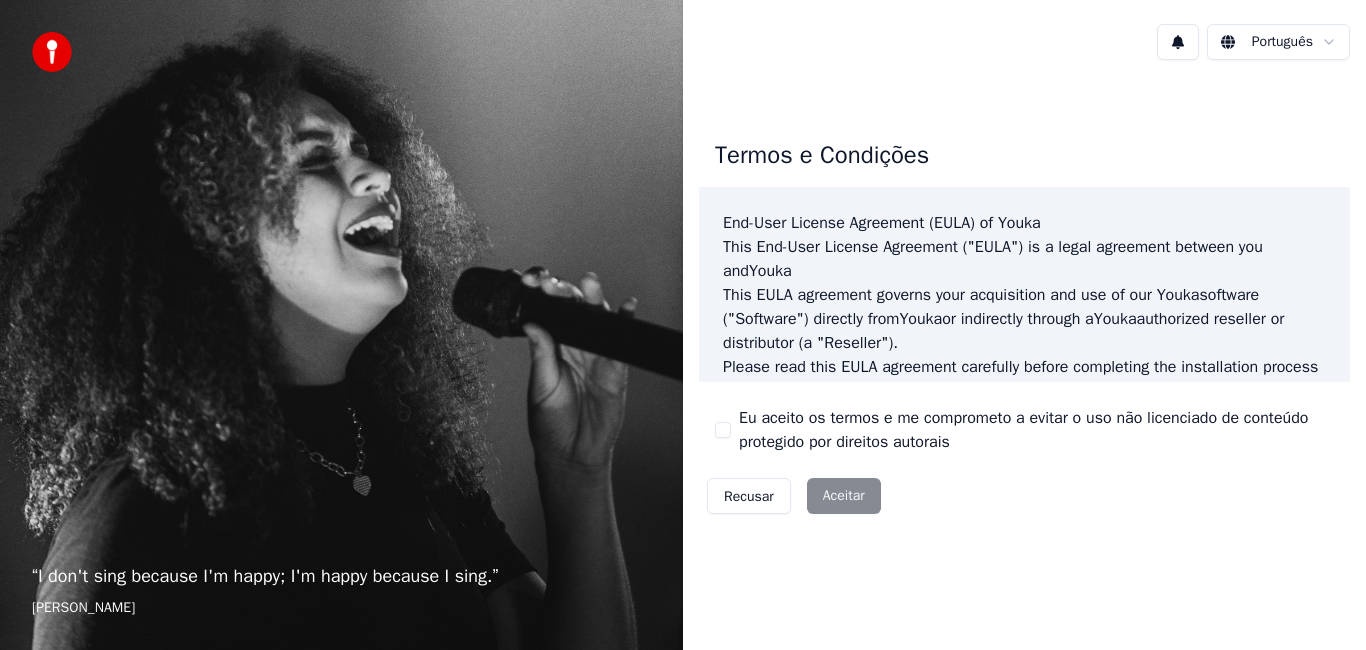 scroll, scrollTop: 0, scrollLeft: 0, axis: both 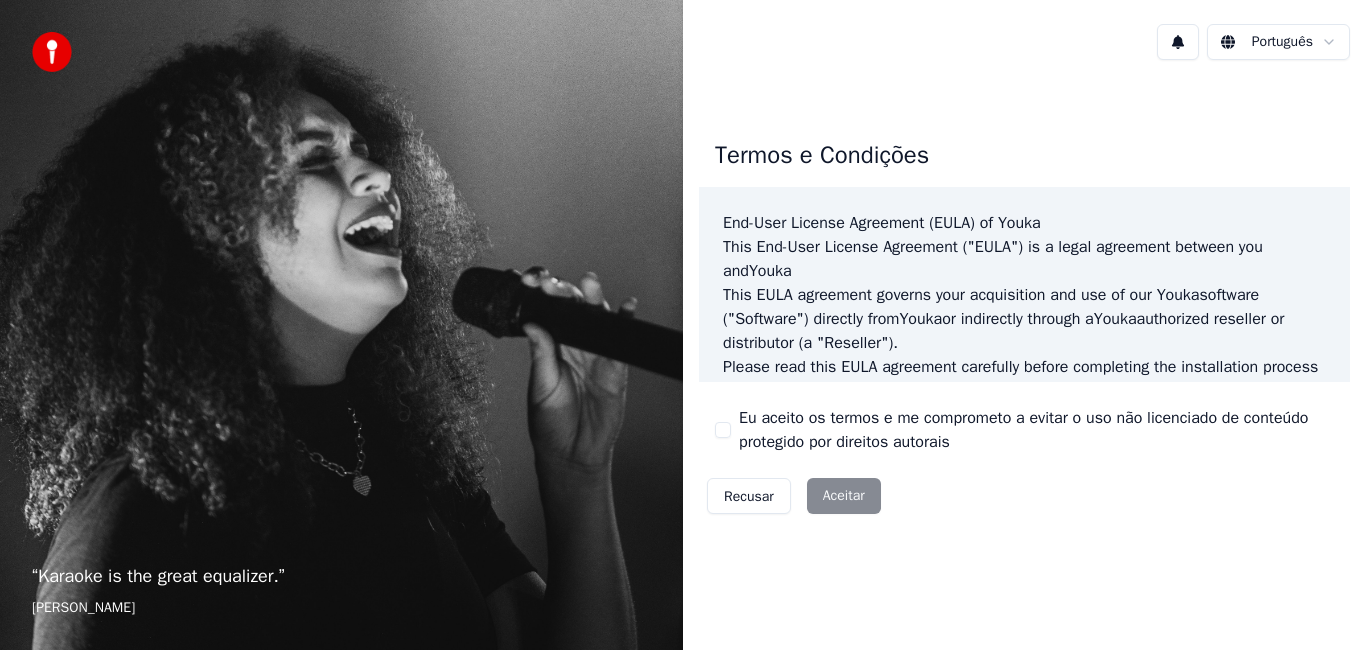 click on "Eu aceito os termos e me comprometo a evitar o uso não licenciado de conteúdo protegido por direitos autorais" at bounding box center [723, 430] 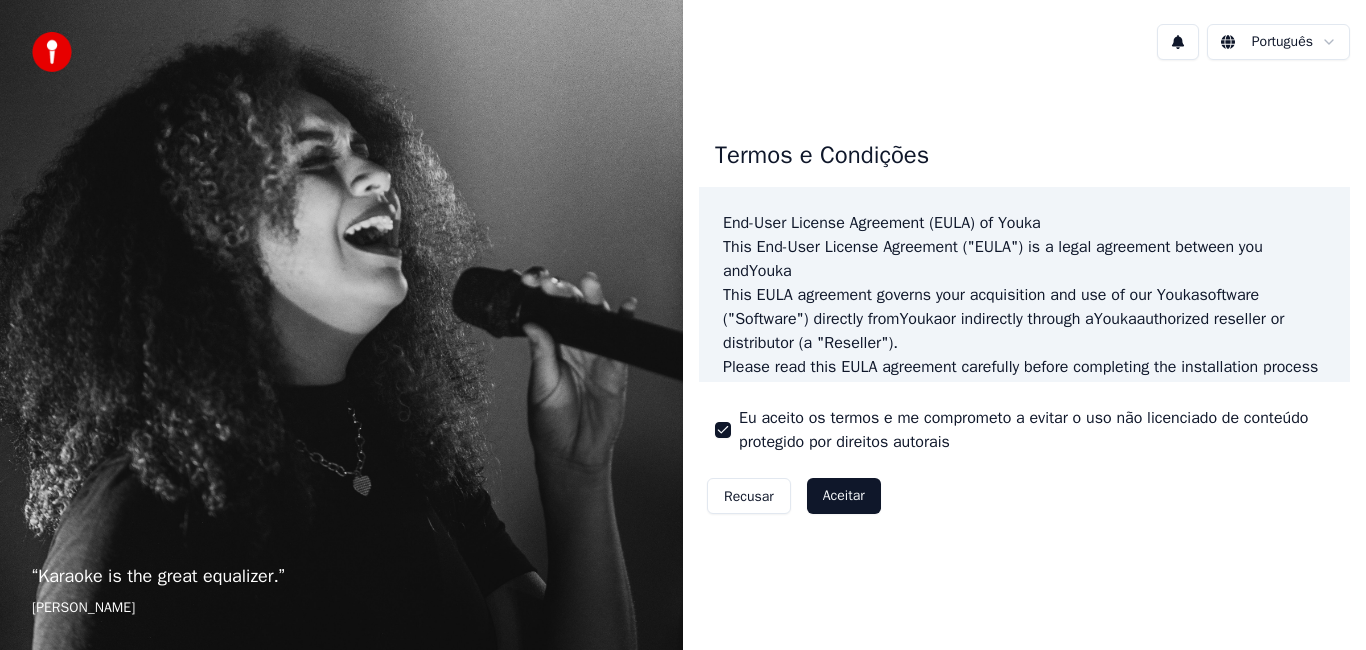 click on "Aceitar" at bounding box center [844, 496] 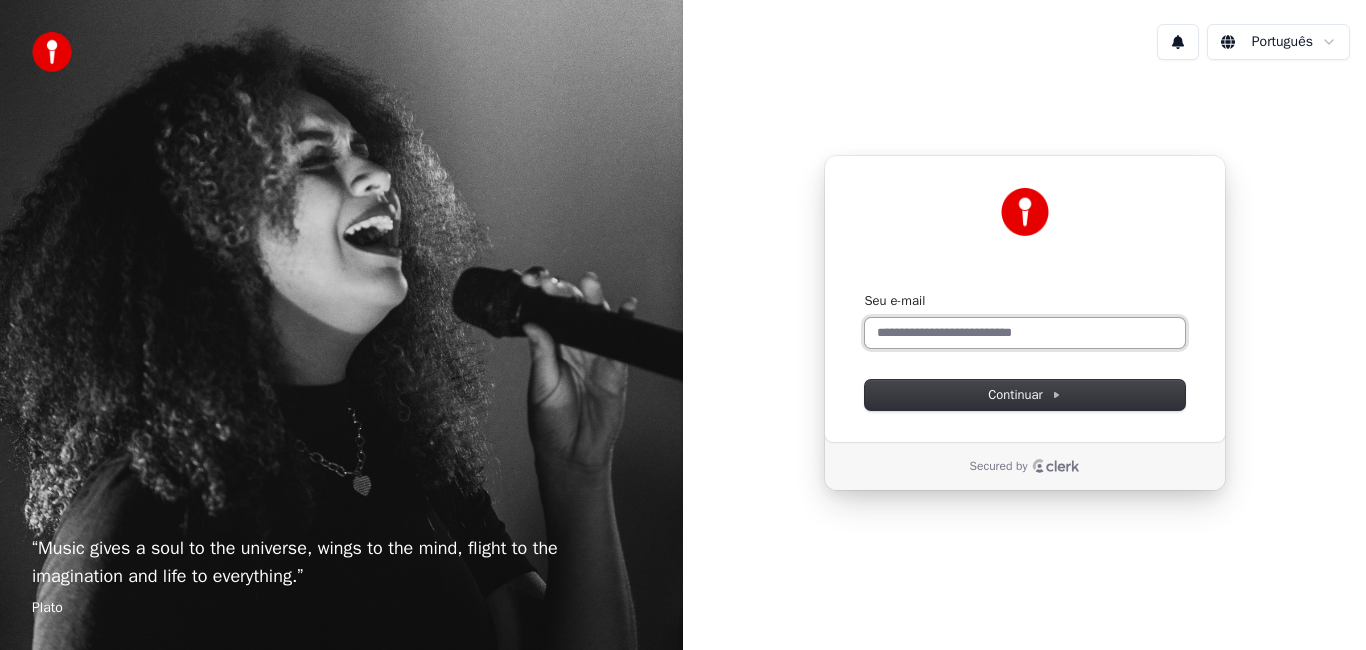 click on "Seu e-mail" at bounding box center (1025, 333) 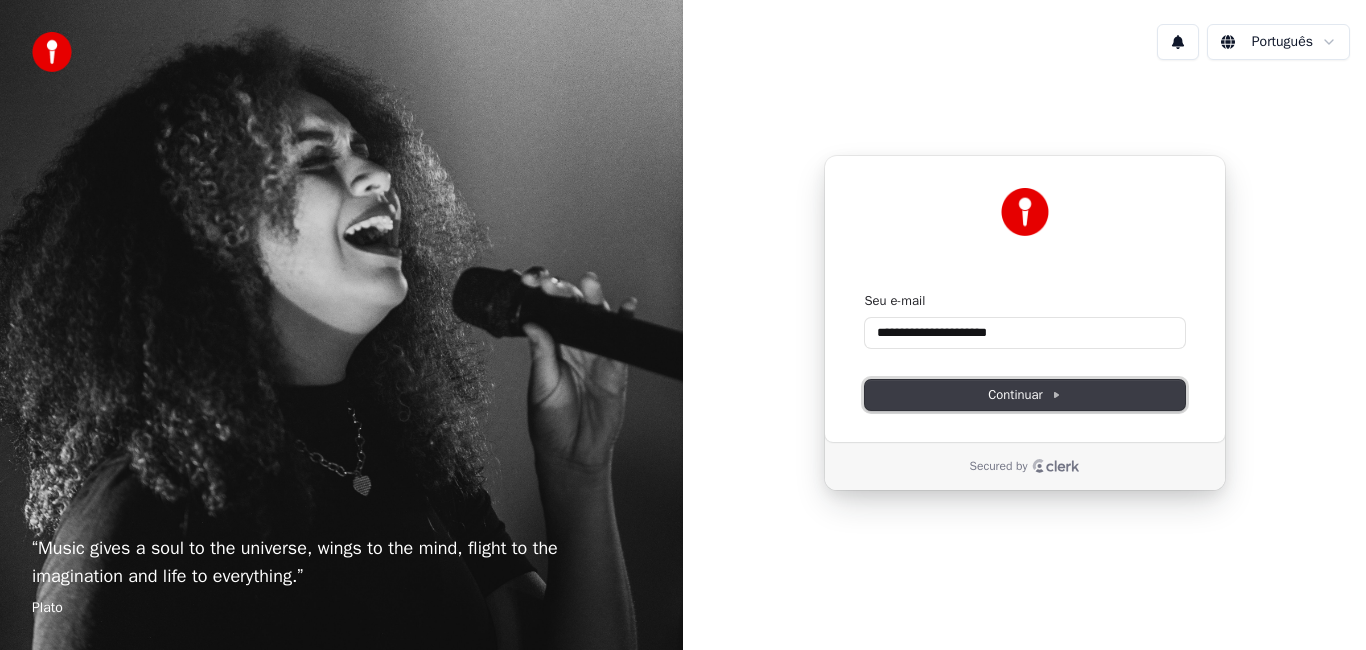 click on "Continuar" at bounding box center (1024, 395) 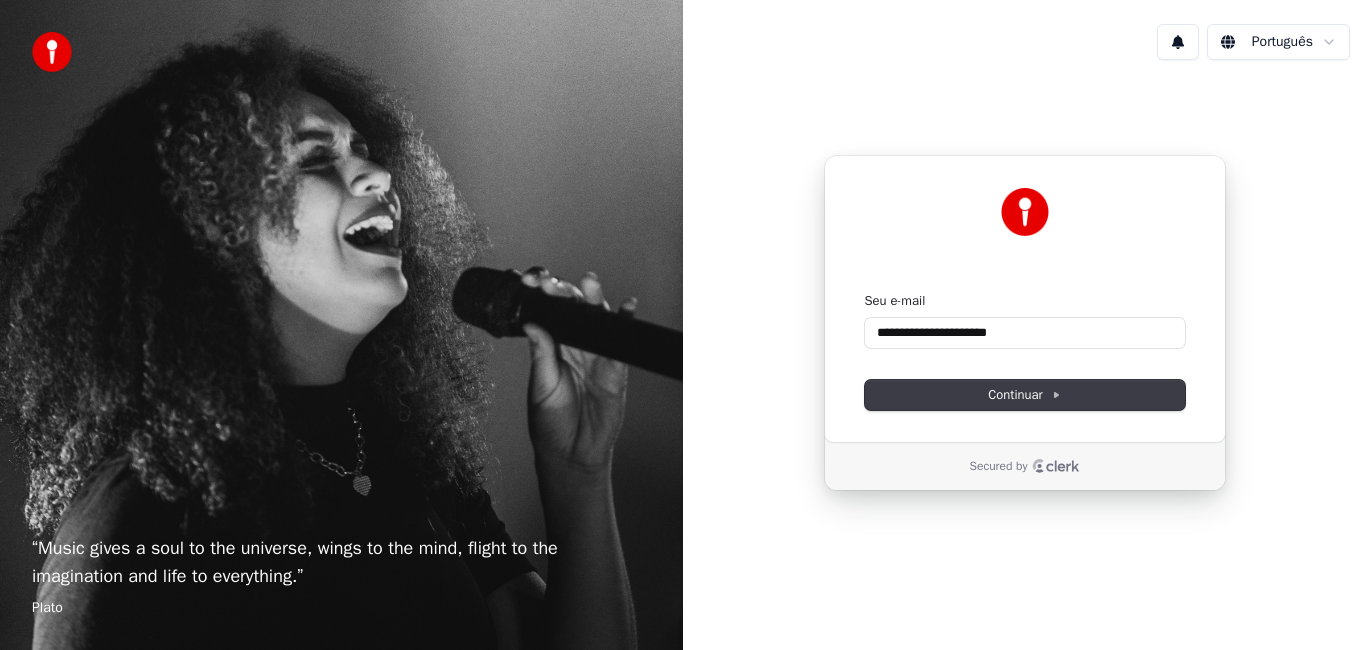 type on "**********" 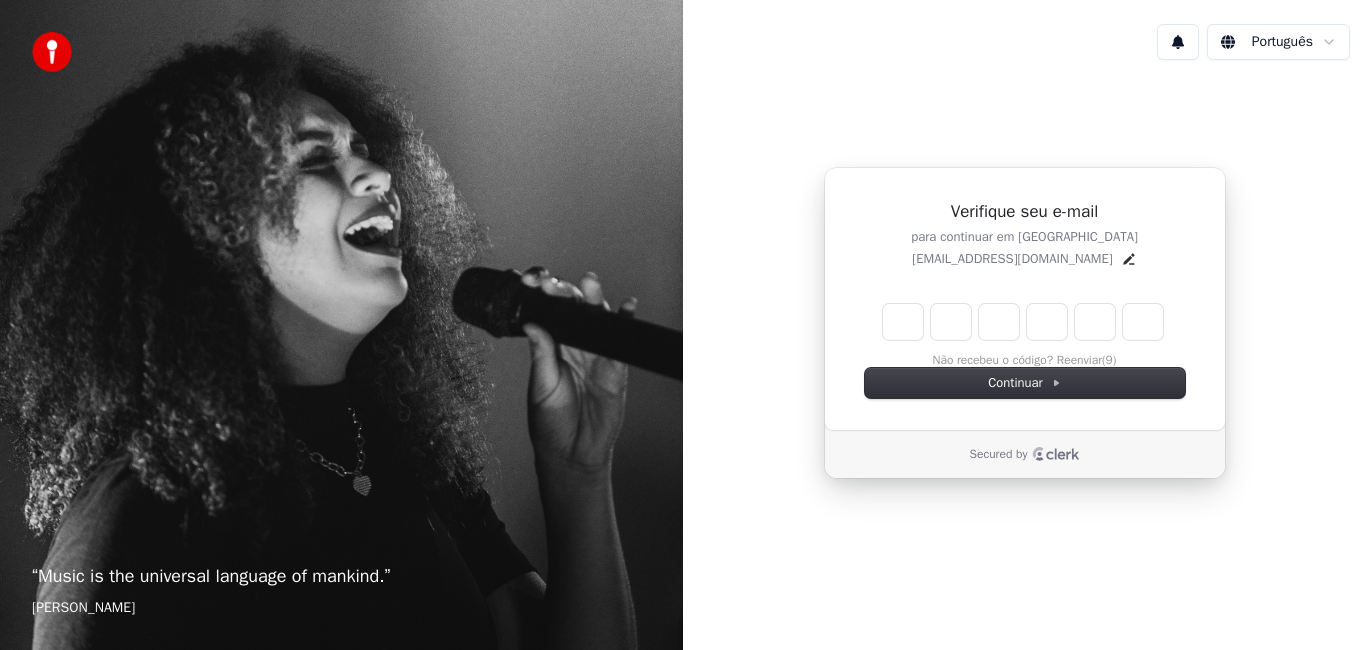 type on "*" 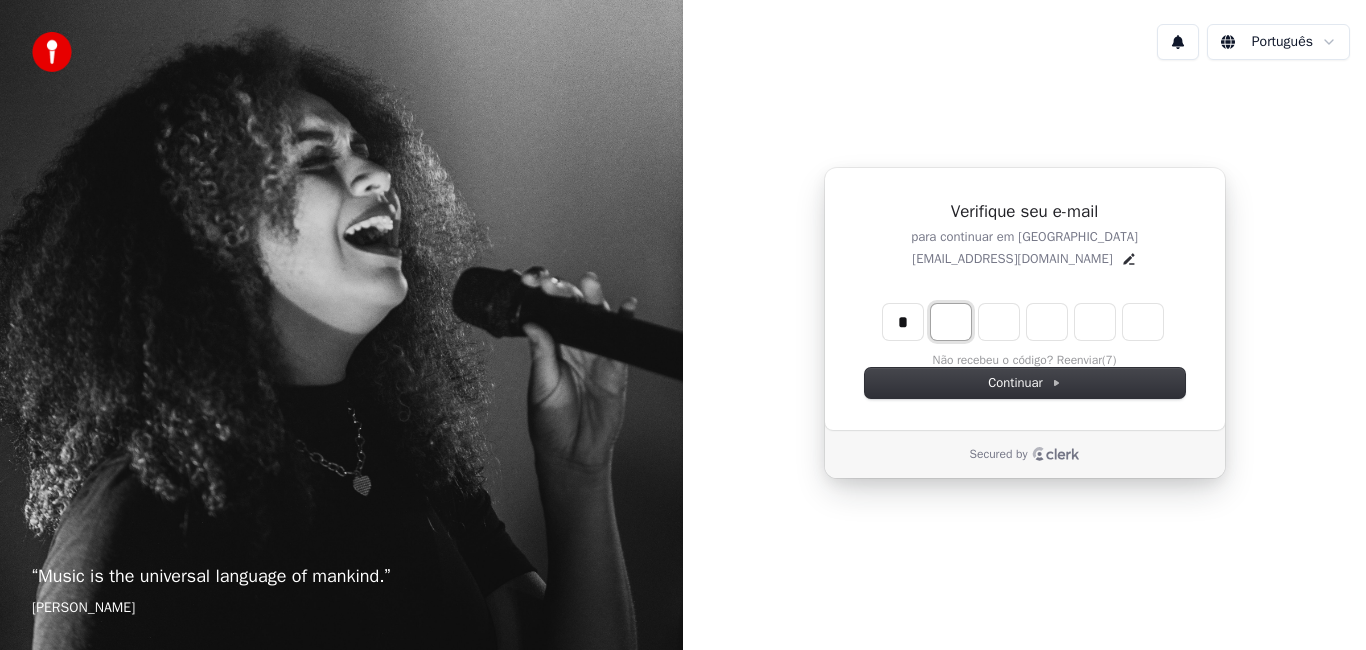 type on "*" 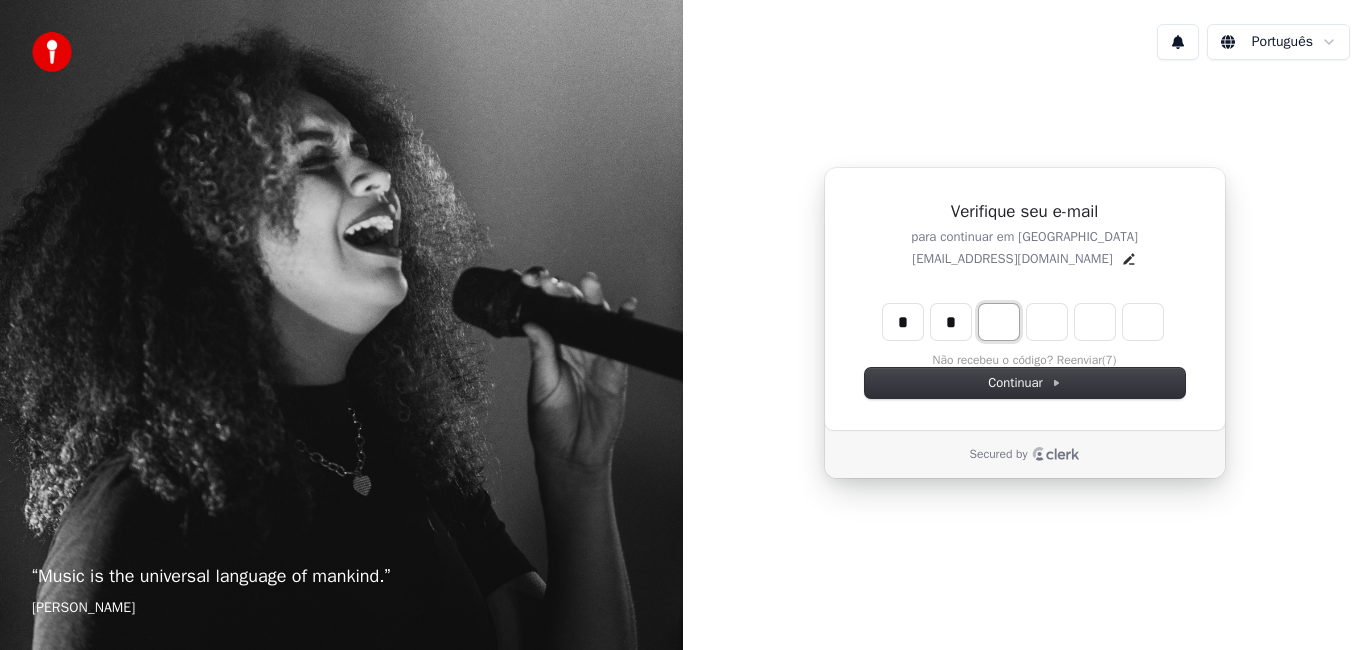 type on "*" 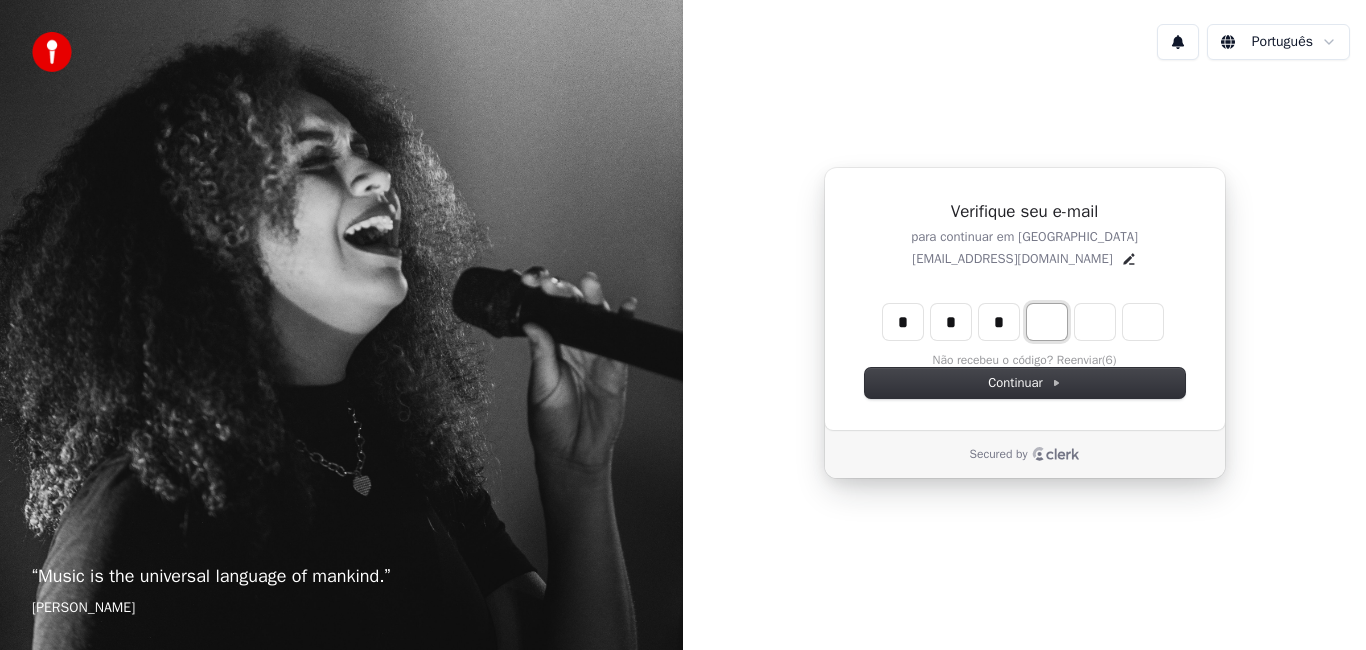 type on "*" 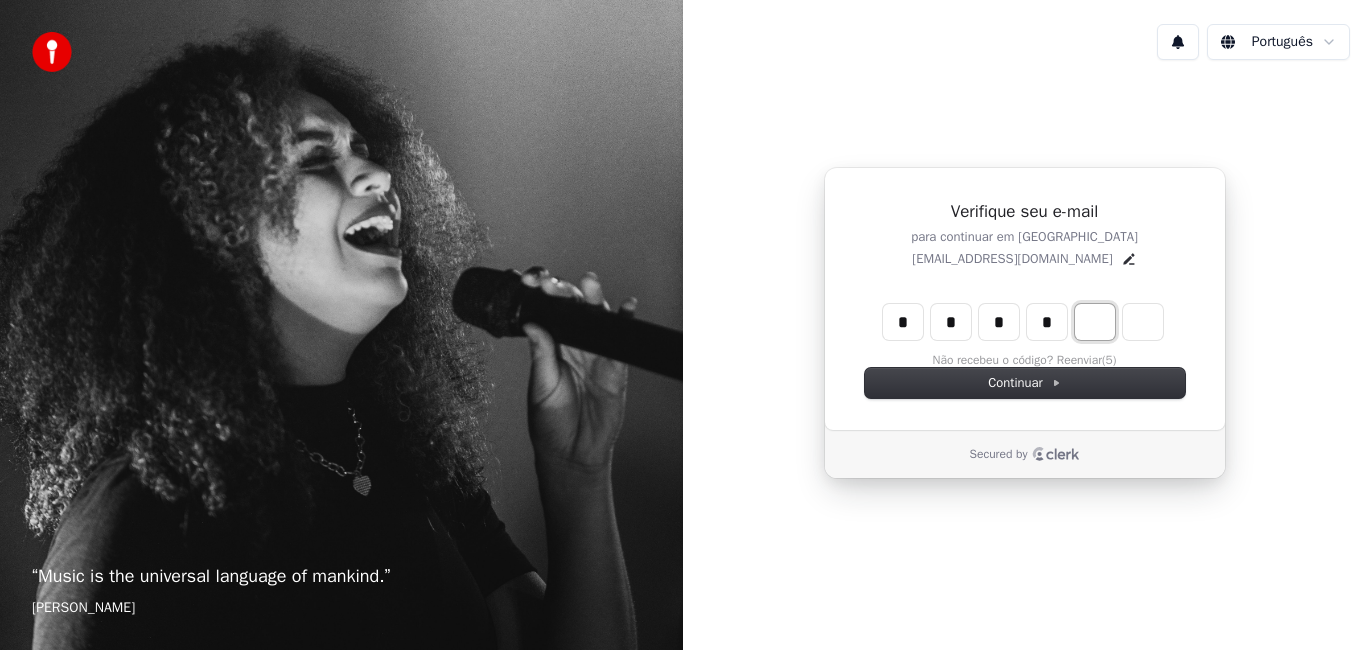 type on "*" 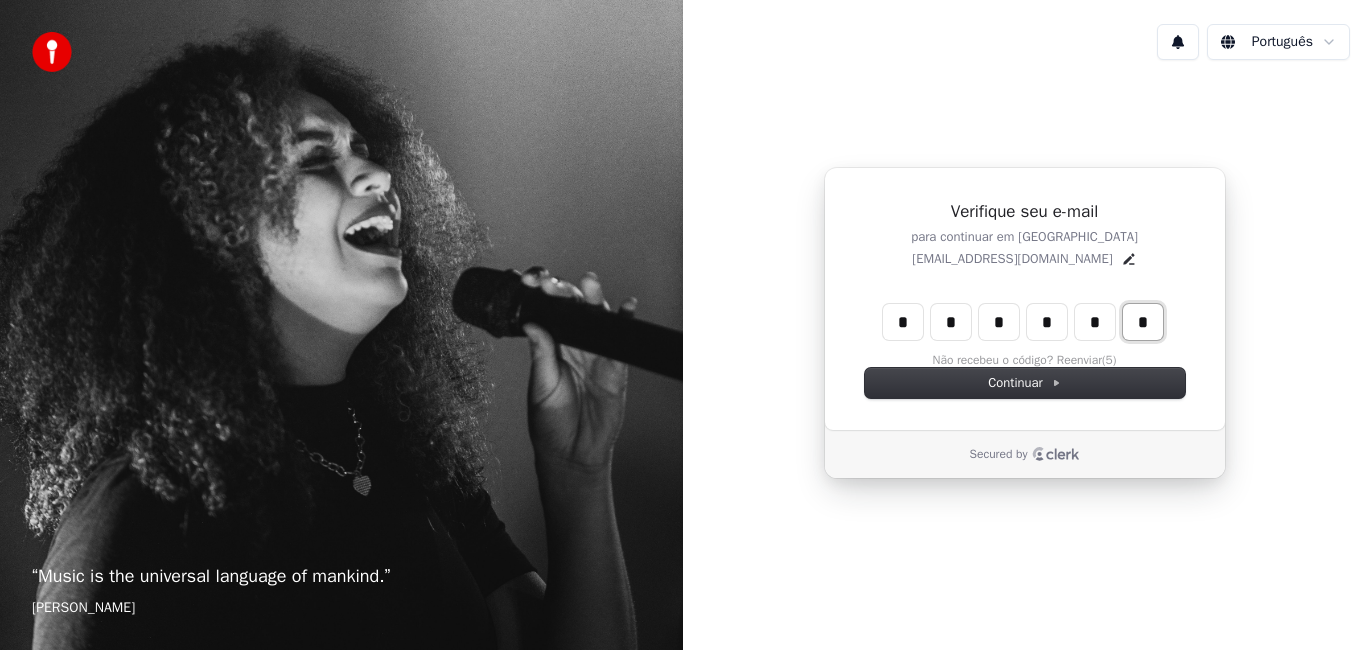 type on "*" 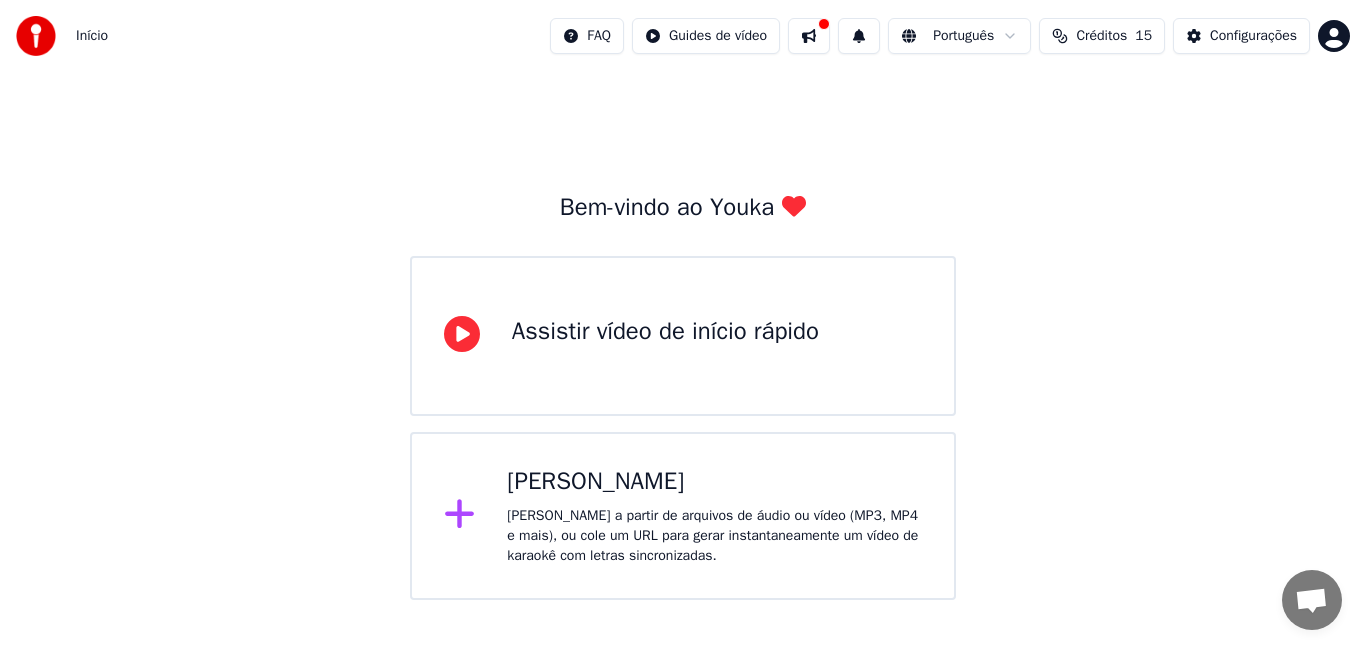 click on "[PERSON_NAME]" at bounding box center [714, 482] 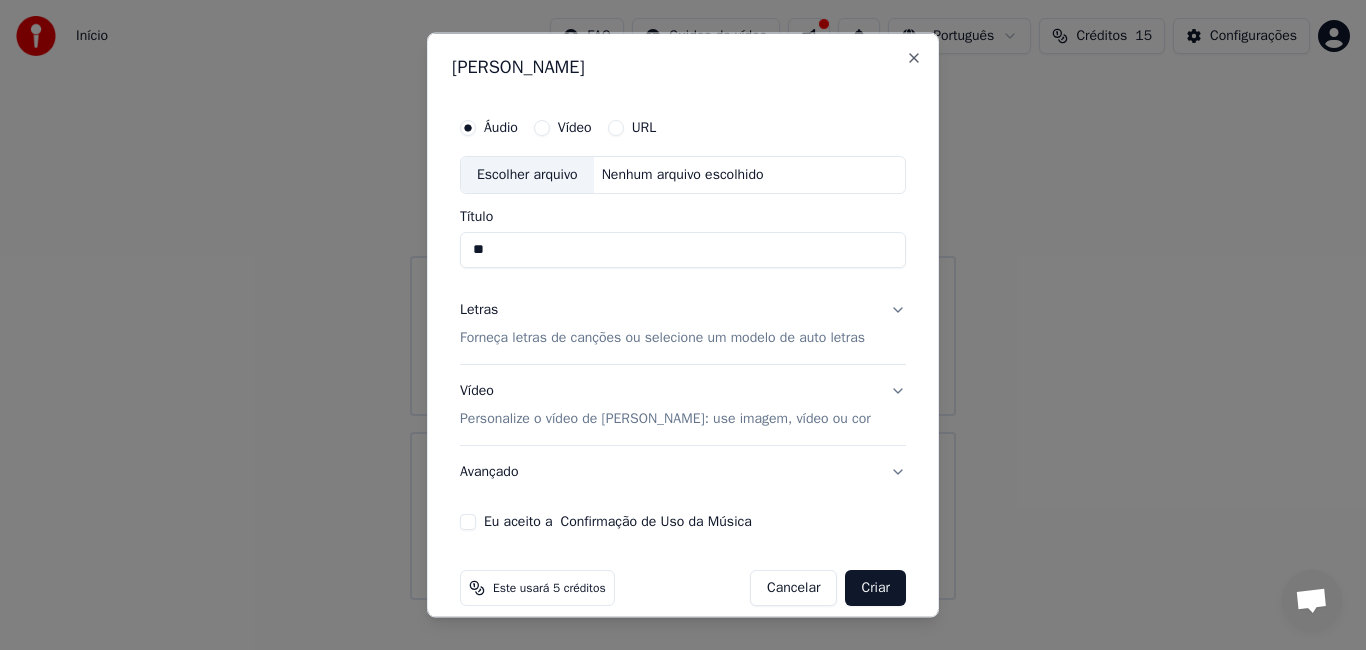 type on "*" 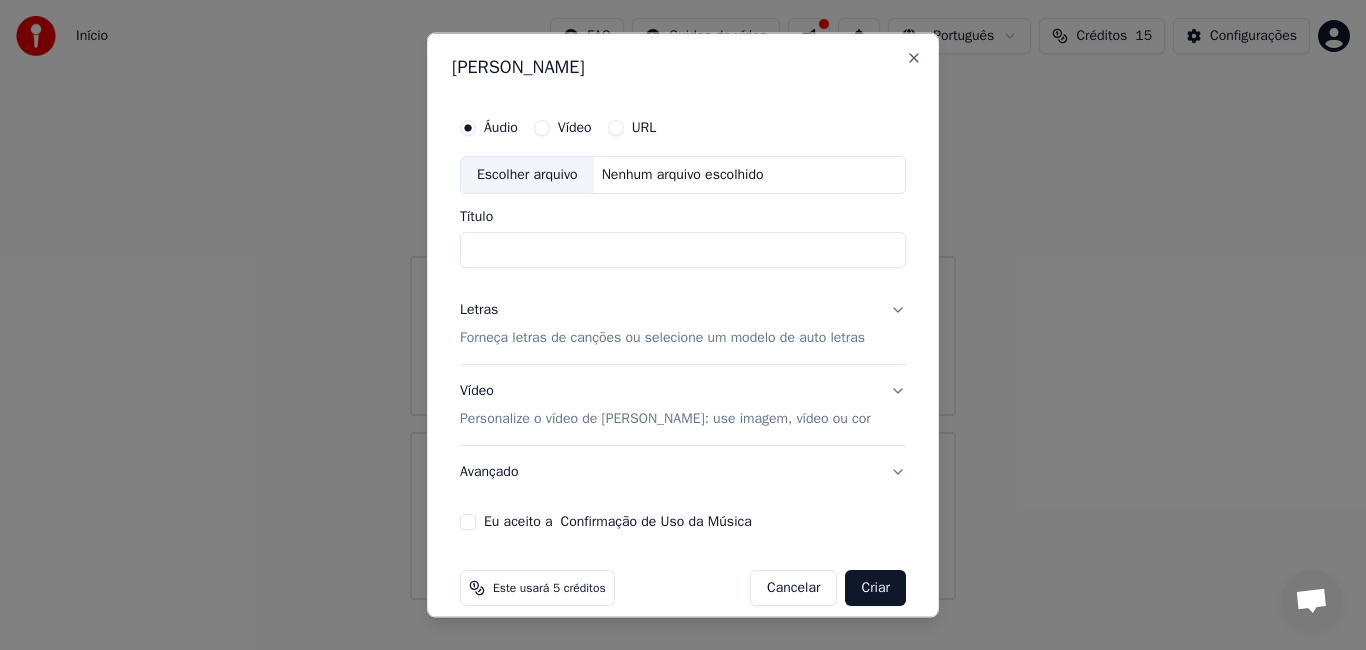 click on "Escolher arquivo" at bounding box center [527, 175] 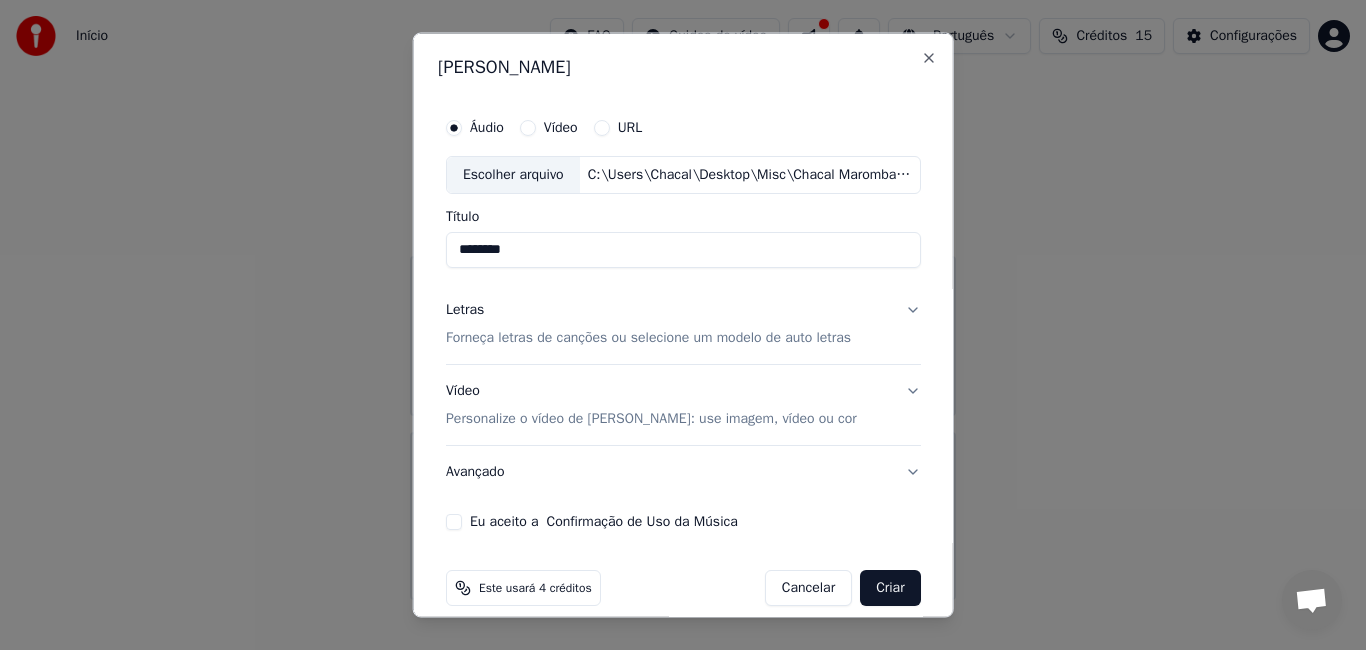drag, startPoint x: 534, startPoint y: 247, endPoint x: 405, endPoint y: 250, distance: 129.03488 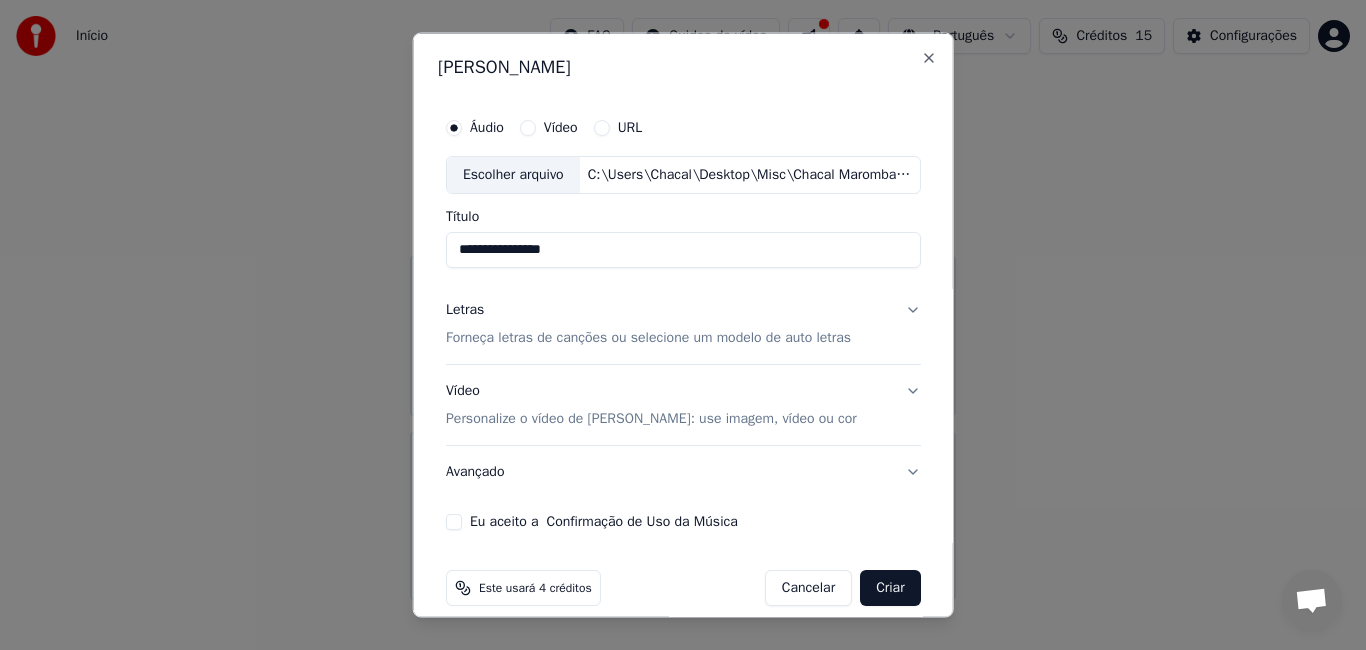 type on "**********" 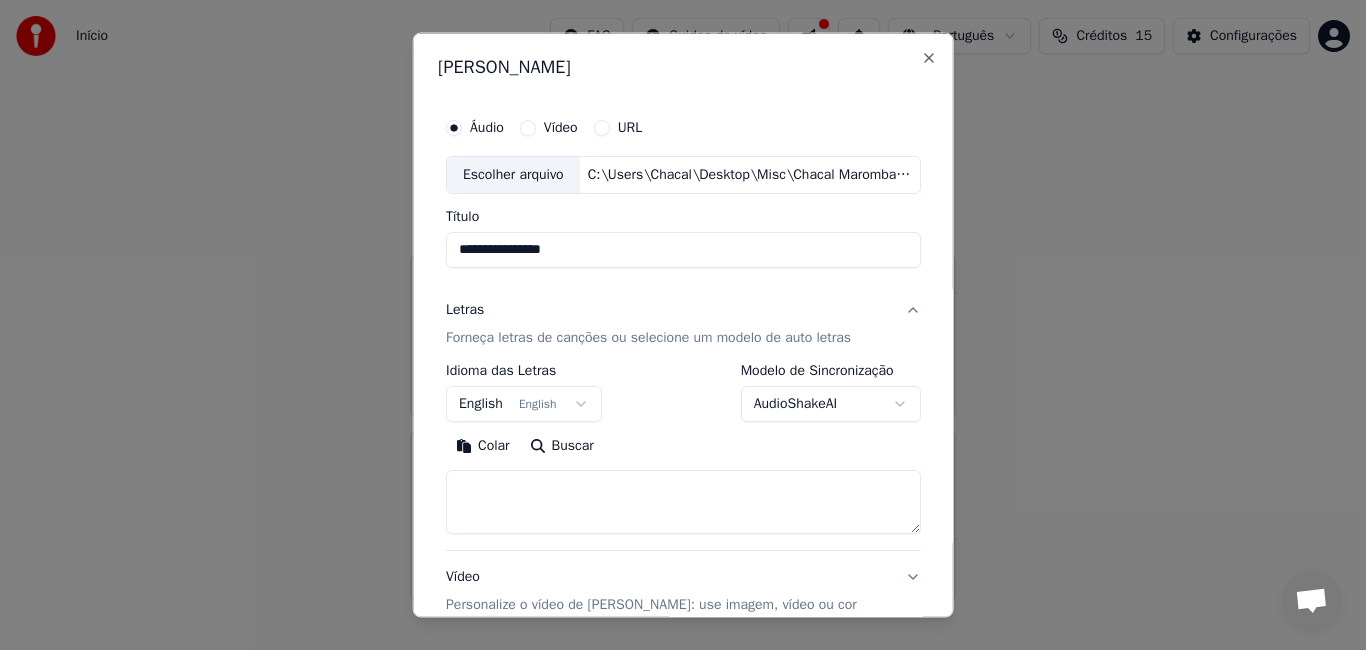 click on "**********" at bounding box center (683, 300) 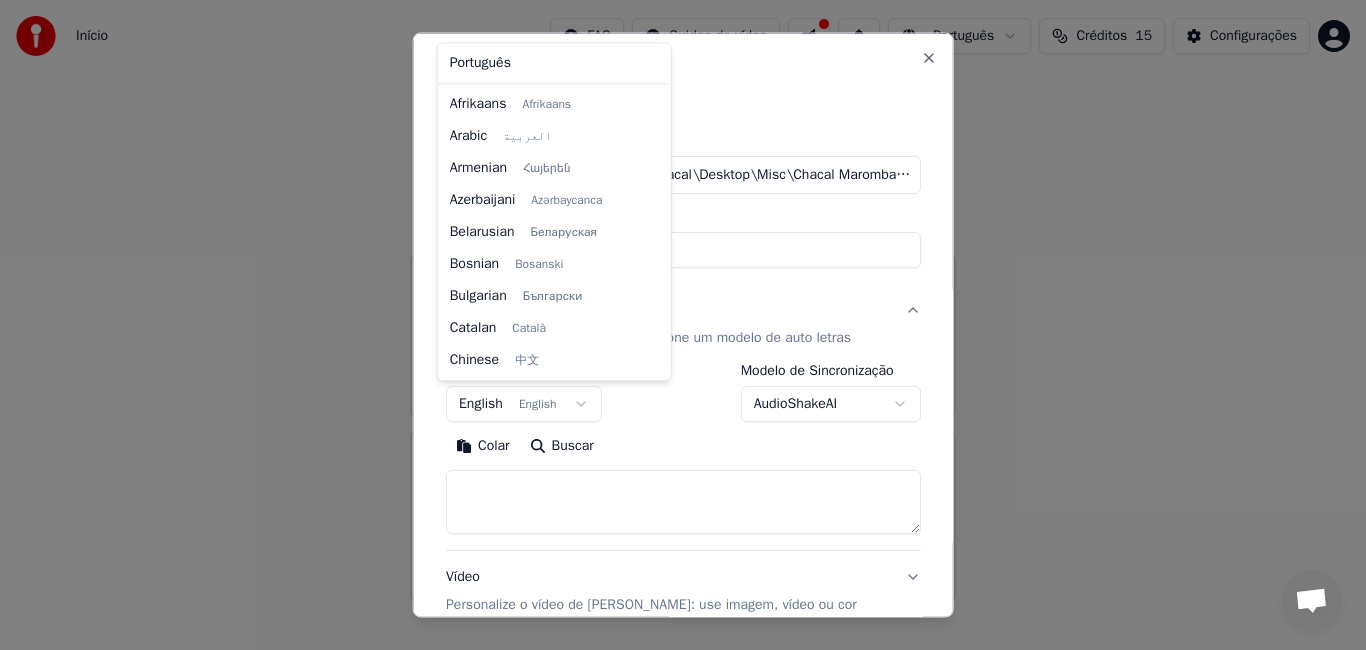 scroll, scrollTop: 160, scrollLeft: 0, axis: vertical 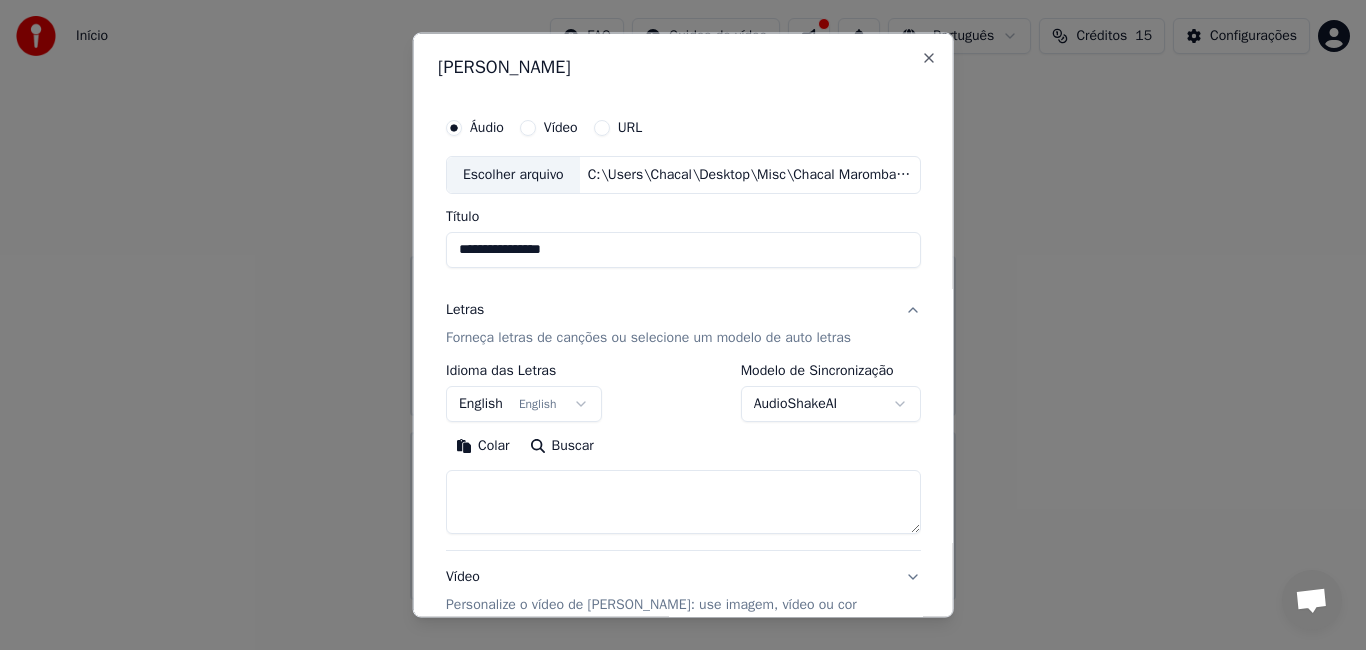 click on "**********" at bounding box center (683, 300) 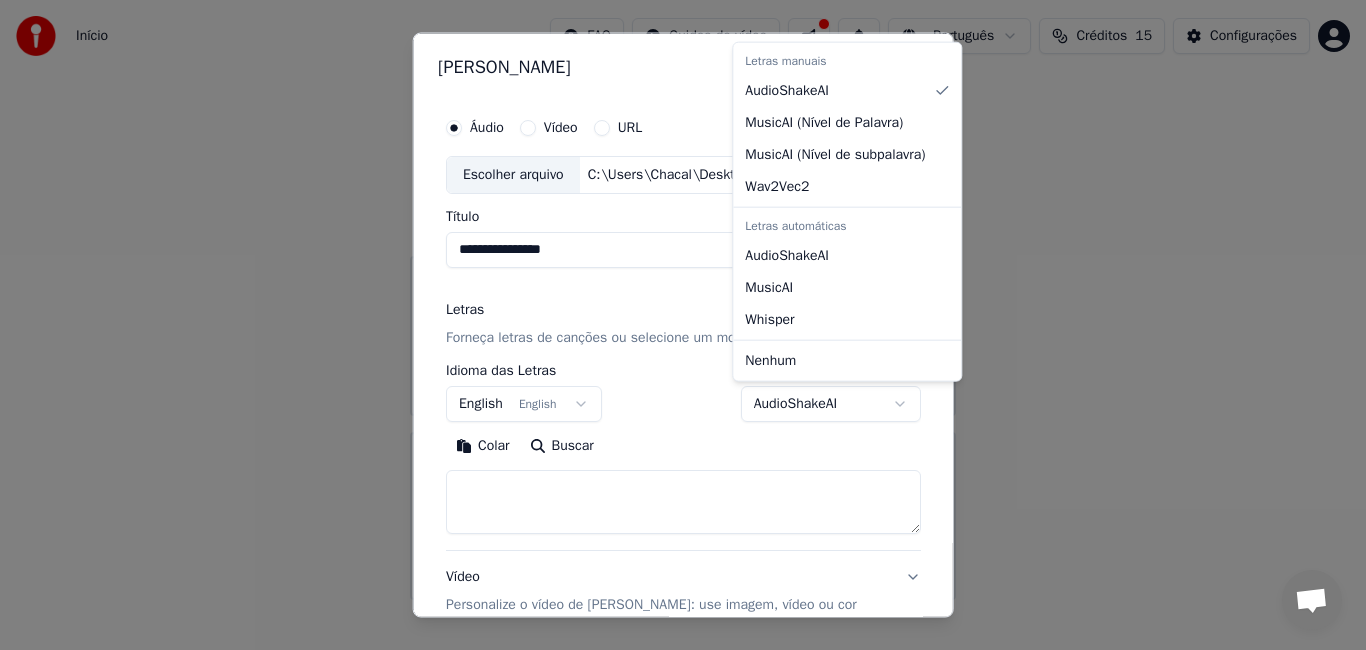 click on "**********" at bounding box center [683, 300] 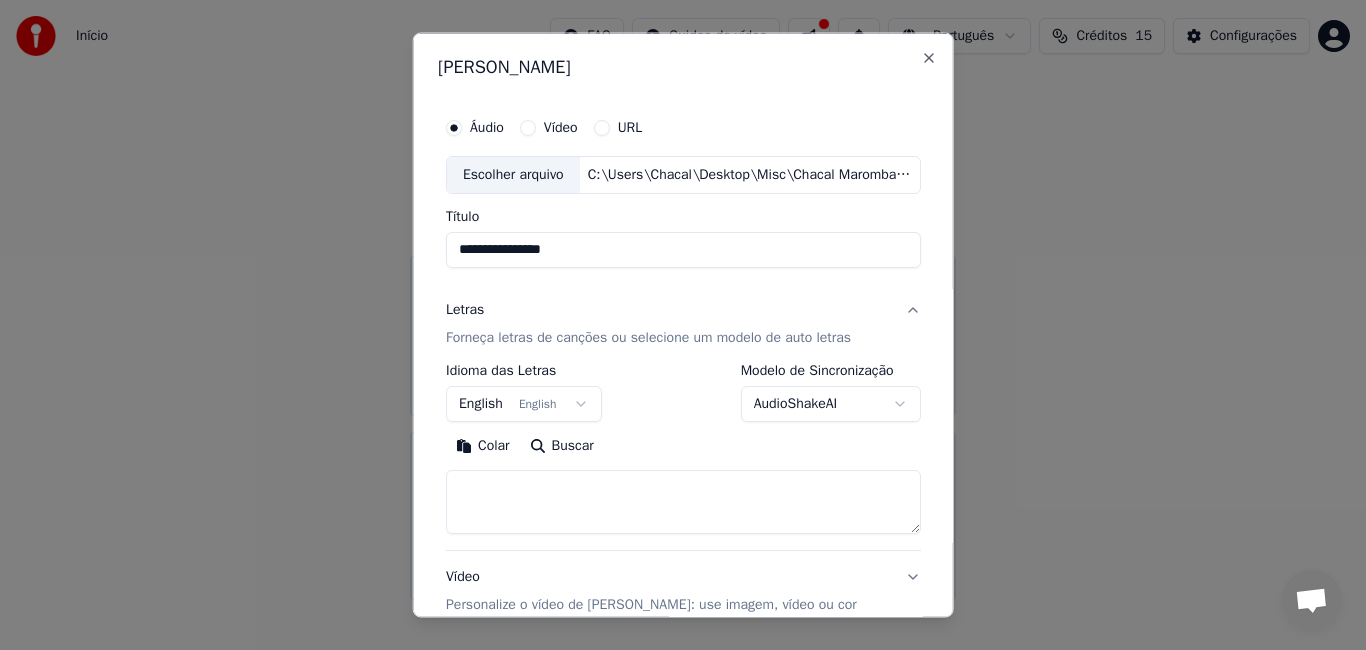 click on "**********" at bounding box center [683, 300] 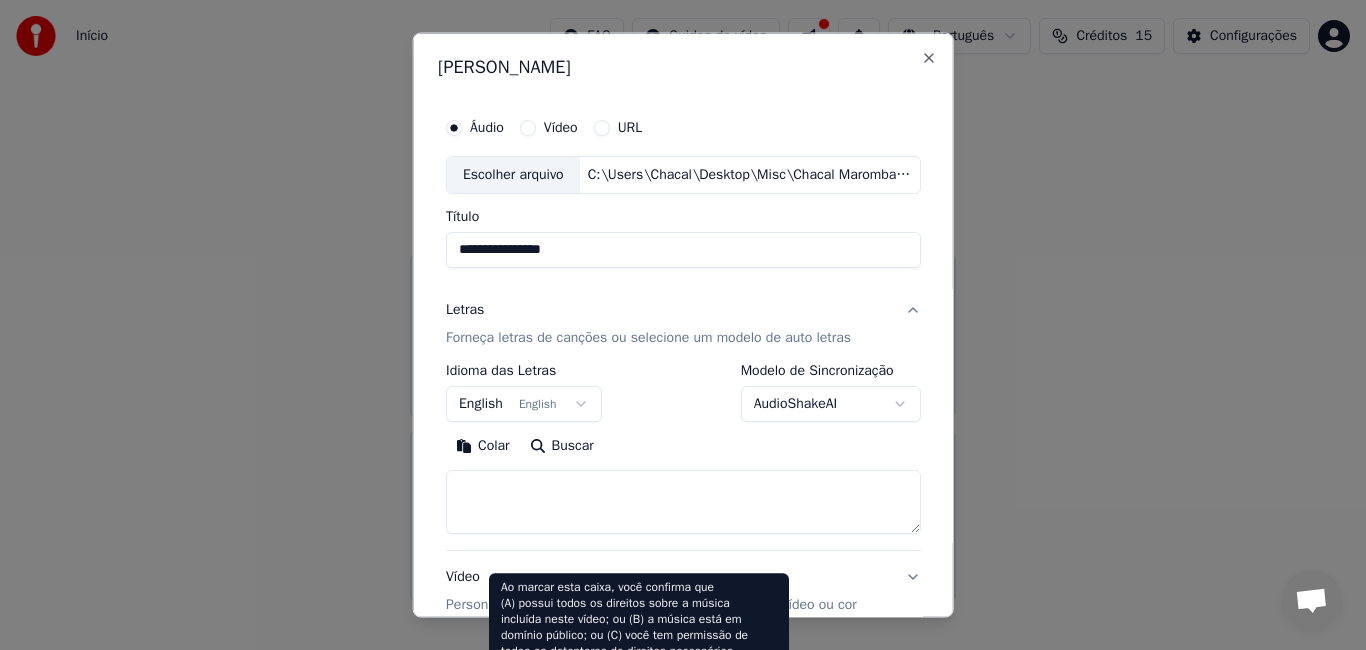 scroll, scrollTop: 0, scrollLeft: 0, axis: both 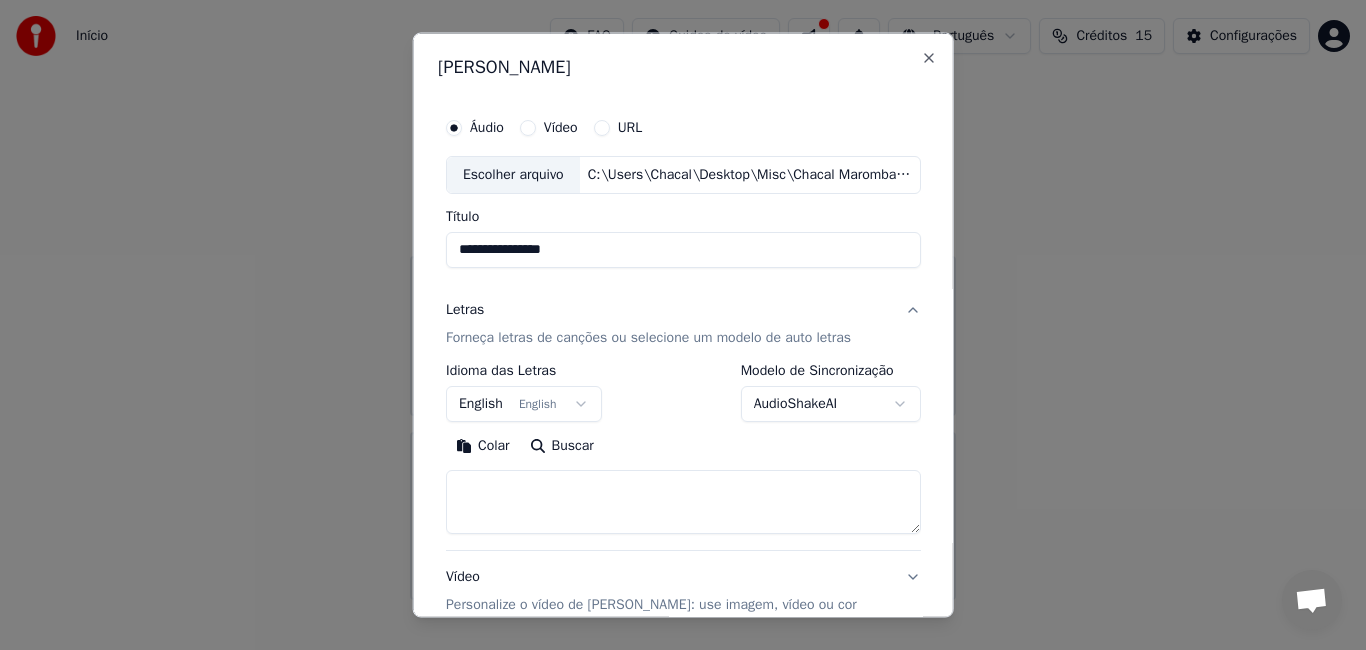 click on "Forneça letras de canções ou selecione um modelo de auto letras" at bounding box center (648, 337) 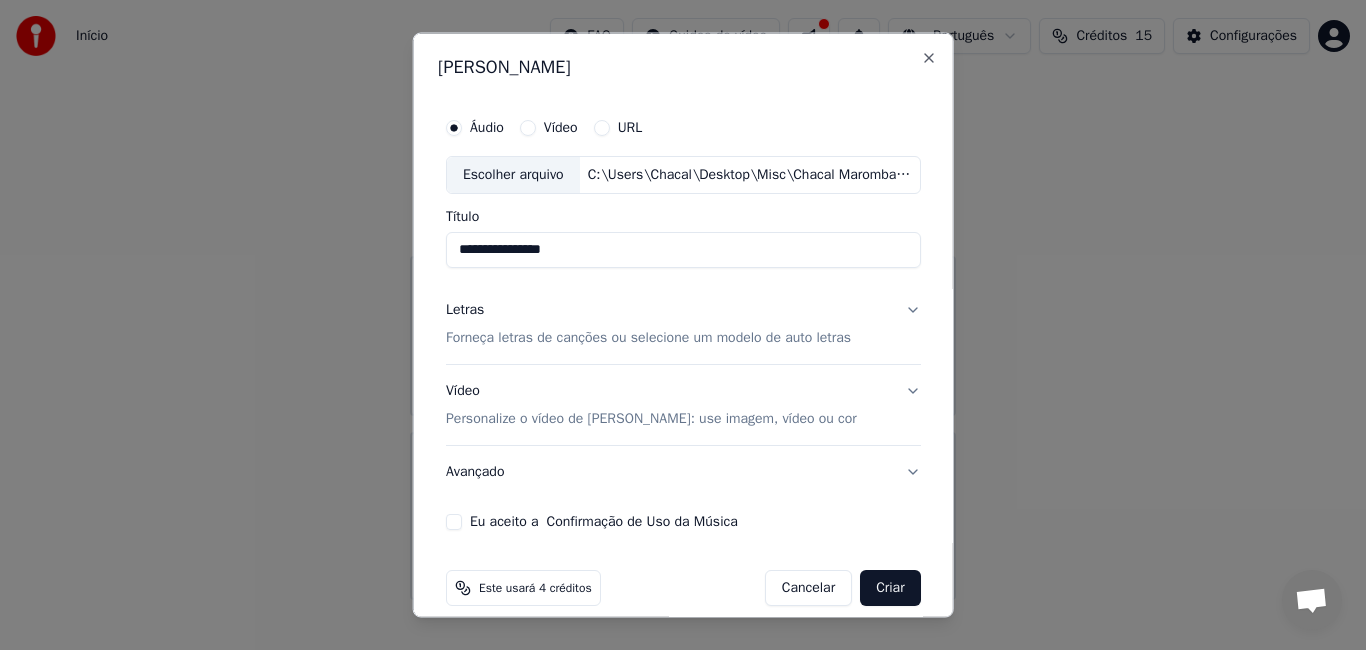 click on "Forneça letras de canções ou selecione um modelo de auto letras" at bounding box center (648, 337) 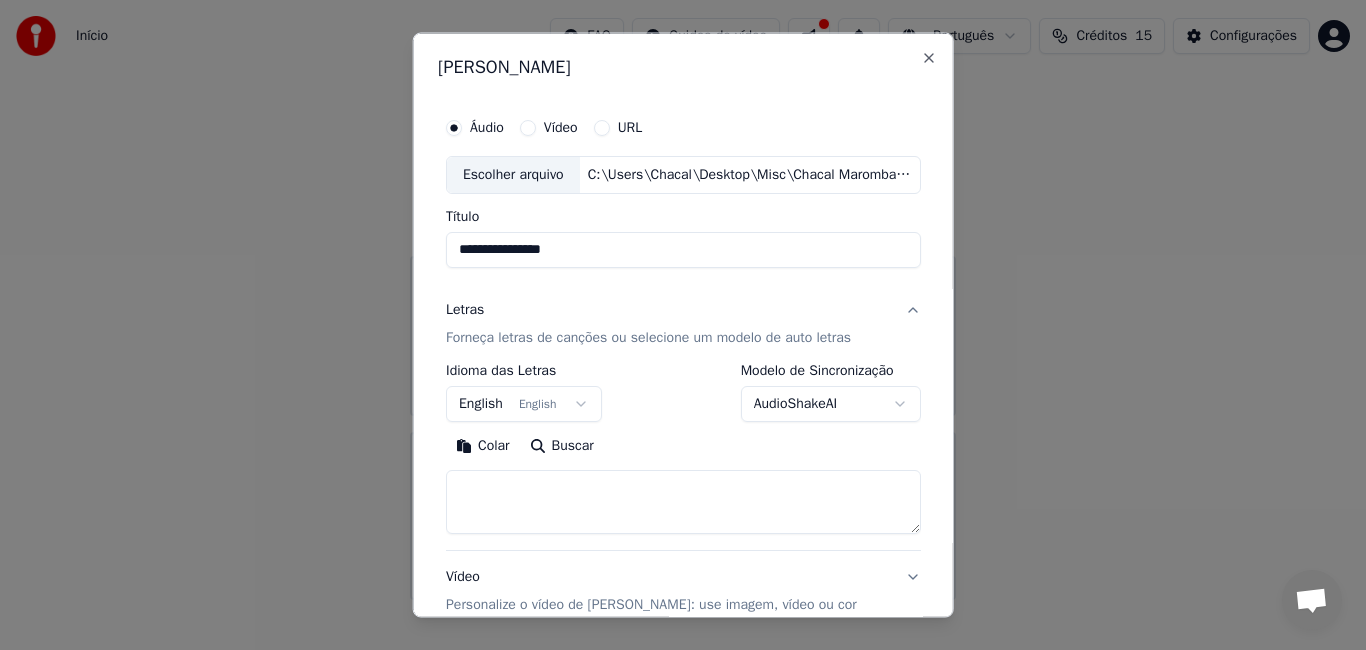 click on "Forneça letras de canções ou selecione um modelo de auto letras" at bounding box center (648, 337) 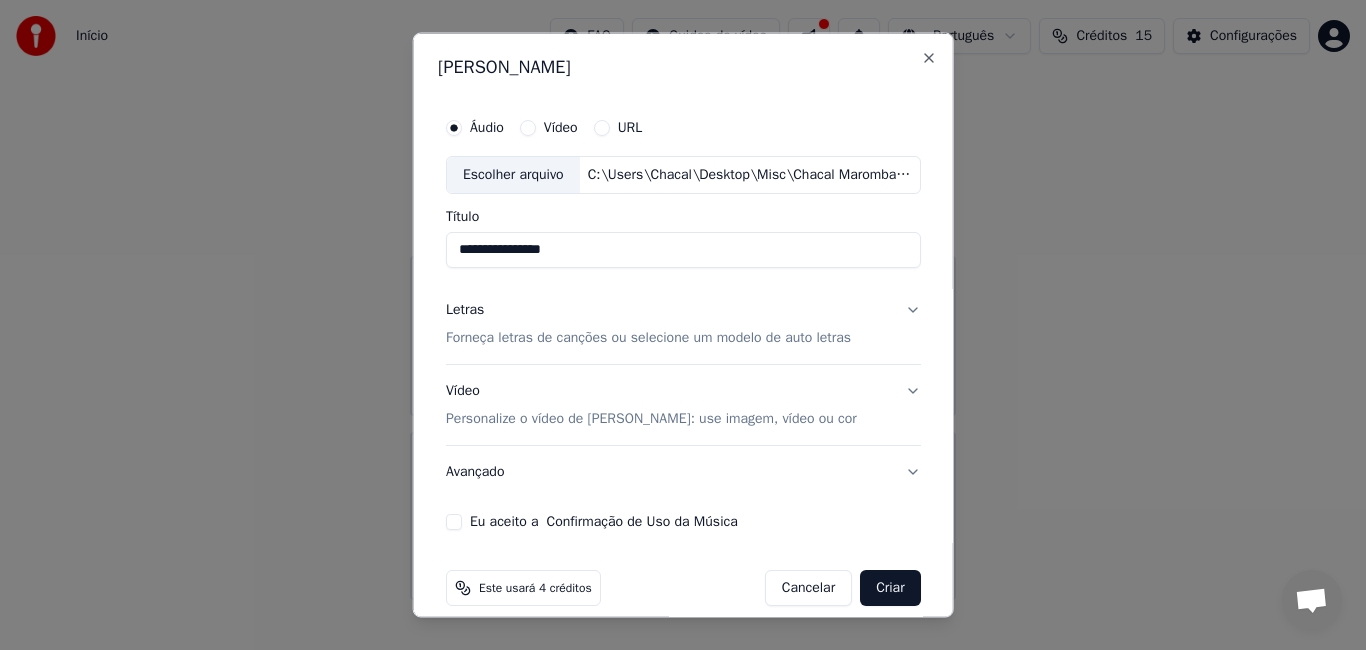 click on "Forneça letras de canções ou selecione um modelo de auto letras" at bounding box center (648, 337) 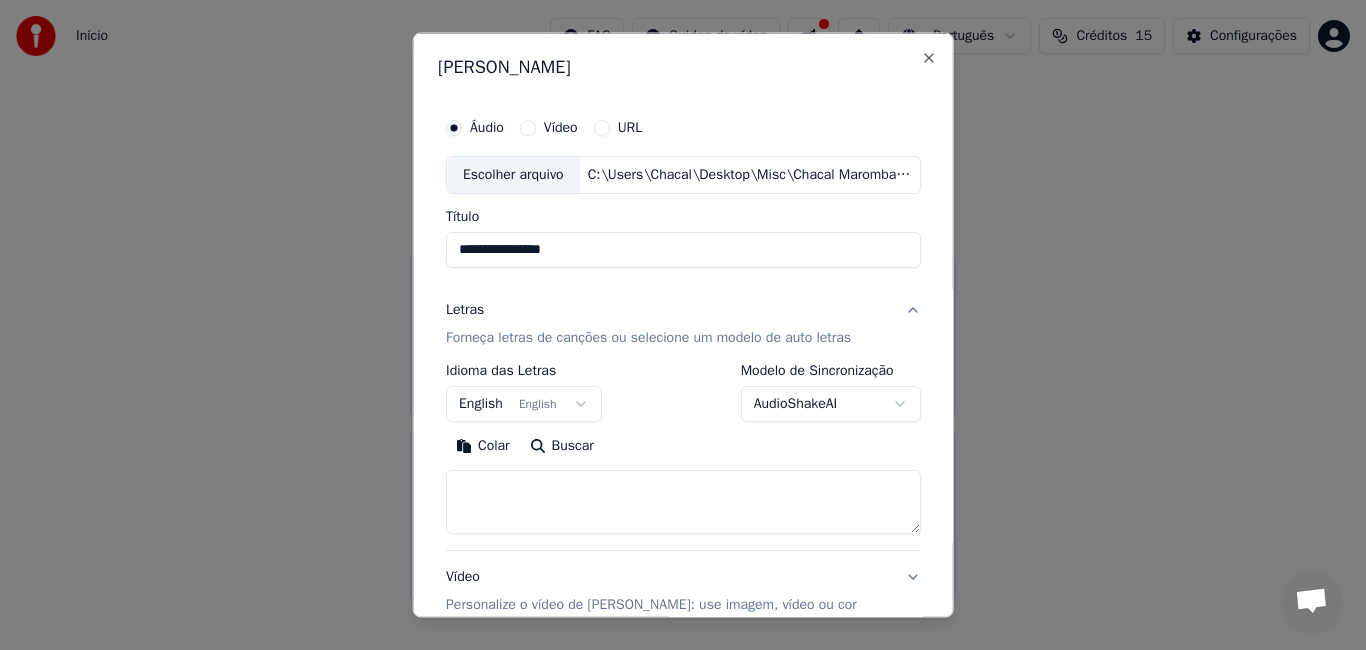 click on "Buscar" at bounding box center [561, 445] 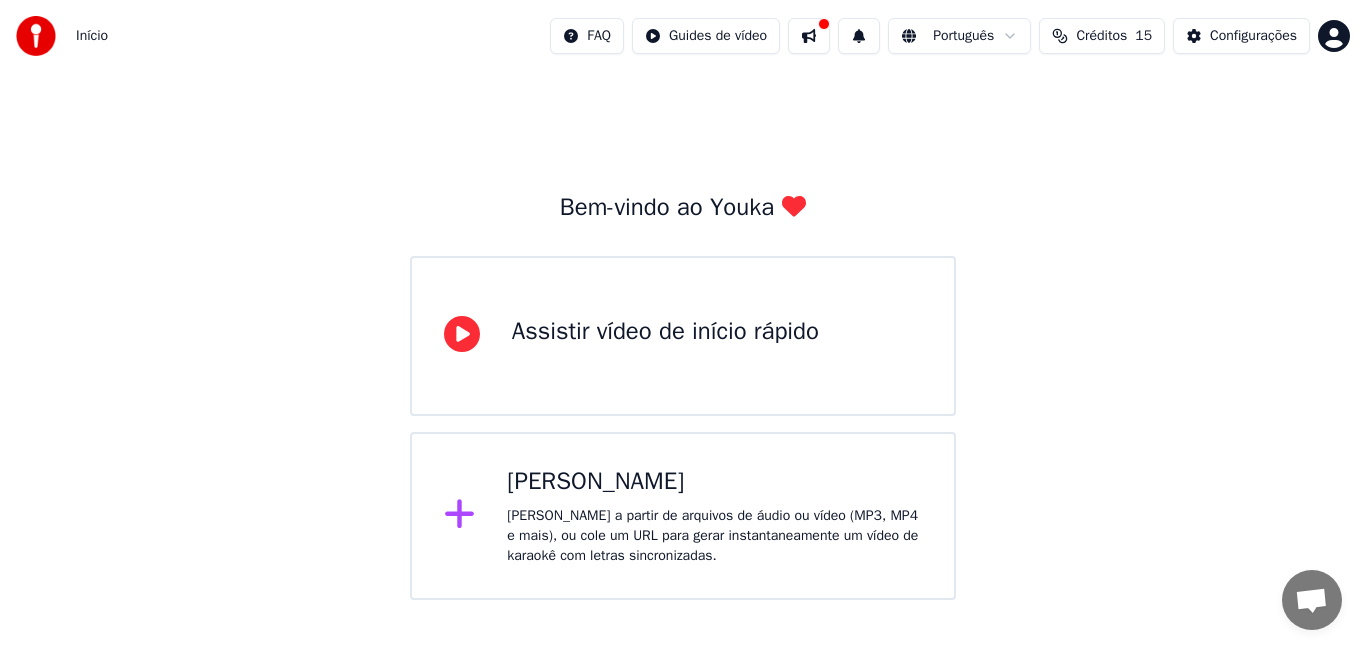 click on "Início FAQ Guides de vídeo Português Créditos 15 Configurações Bem-vindo ao Youka Assistir vídeo de início rápido Criar Karaokê Crie karaokê a partir de arquivos de áudio ou vídeo (MP3, MP4 e mais), ou cole um URL para gerar instantaneamente um vídeo de karaokê com letras sincronizadas." at bounding box center (683, 300) 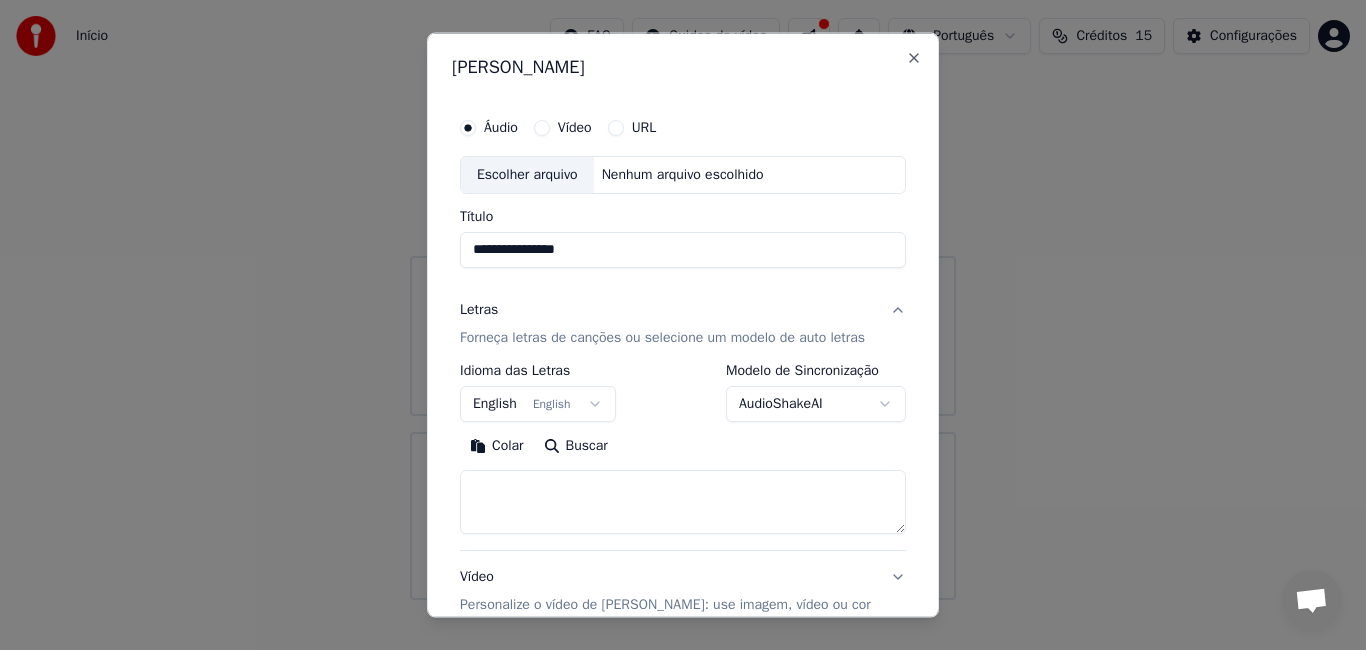 click on "Escolher arquivo" at bounding box center [527, 175] 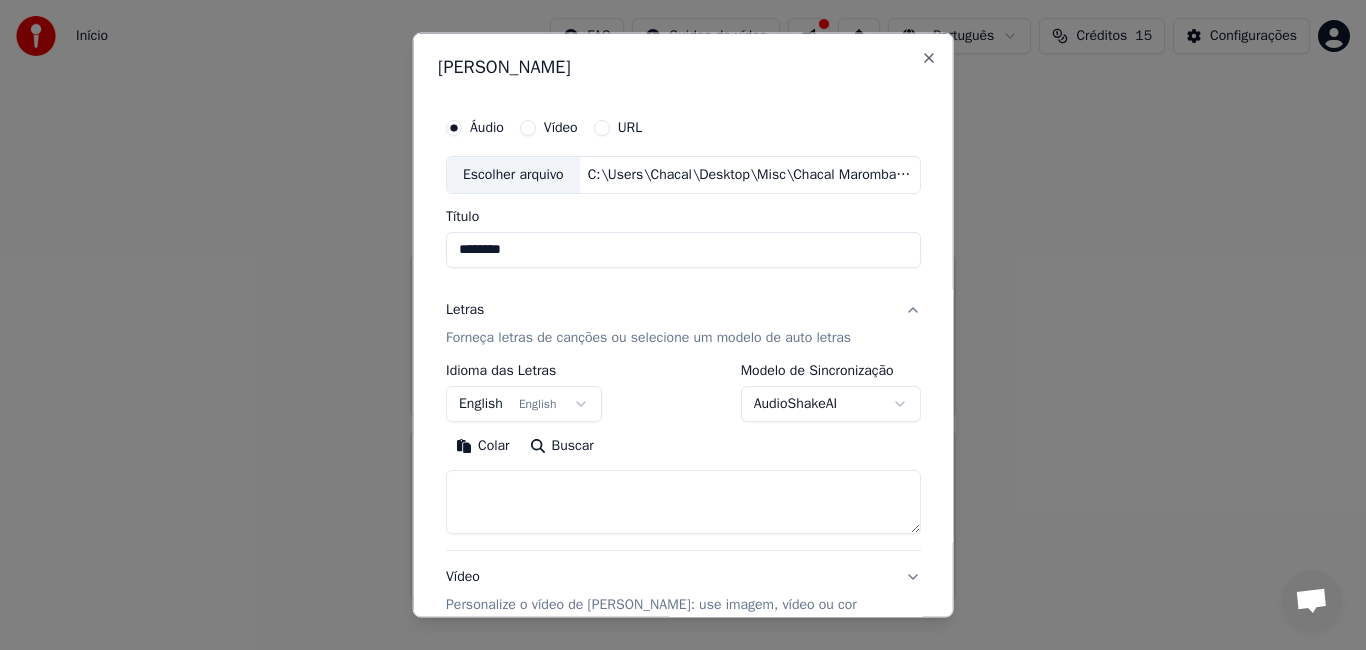 drag, startPoint x: 521, startPoint y: 255, endPoint x: 439, endPoint y: 250, distance: 82.1523 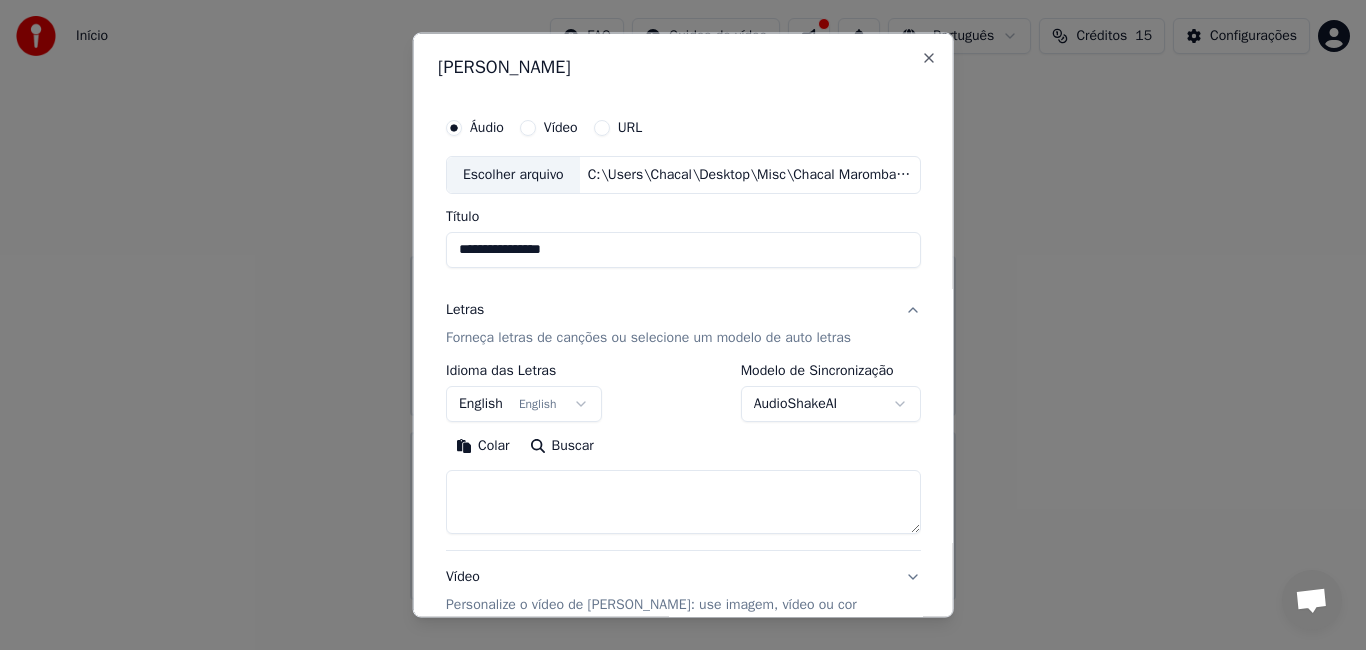 type on "**********" 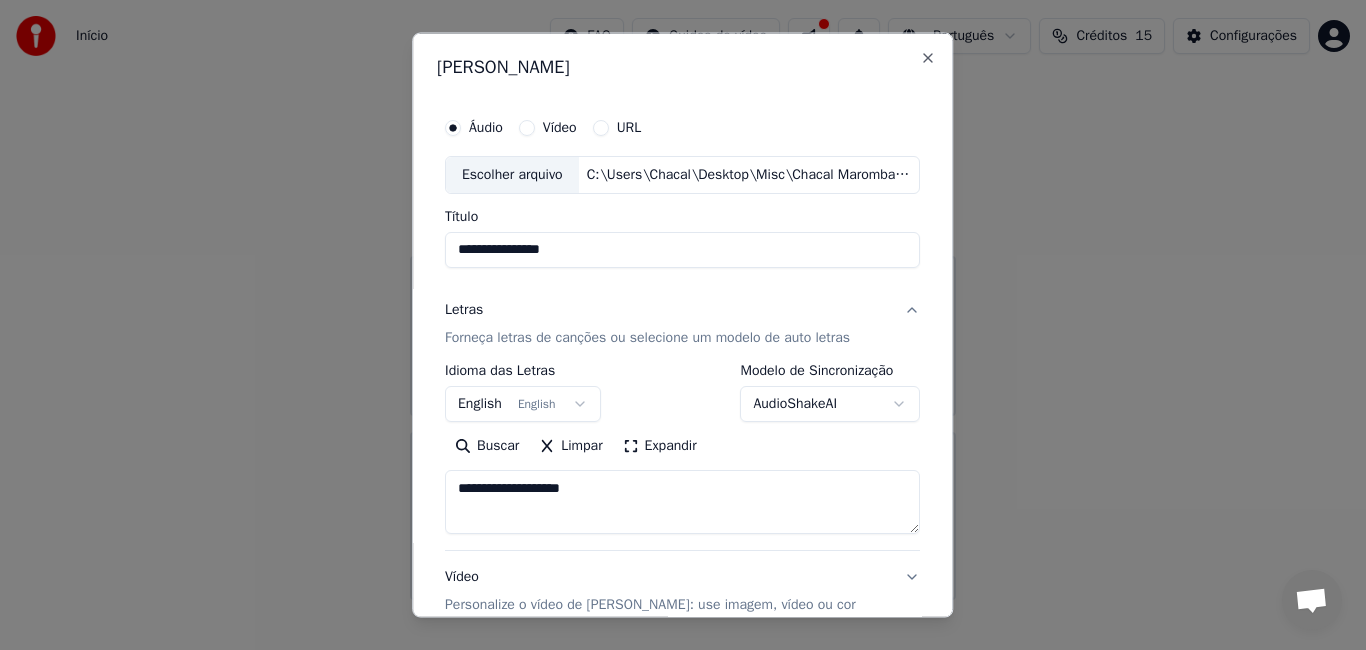 click on "**********" at bounding box center (682, 501) 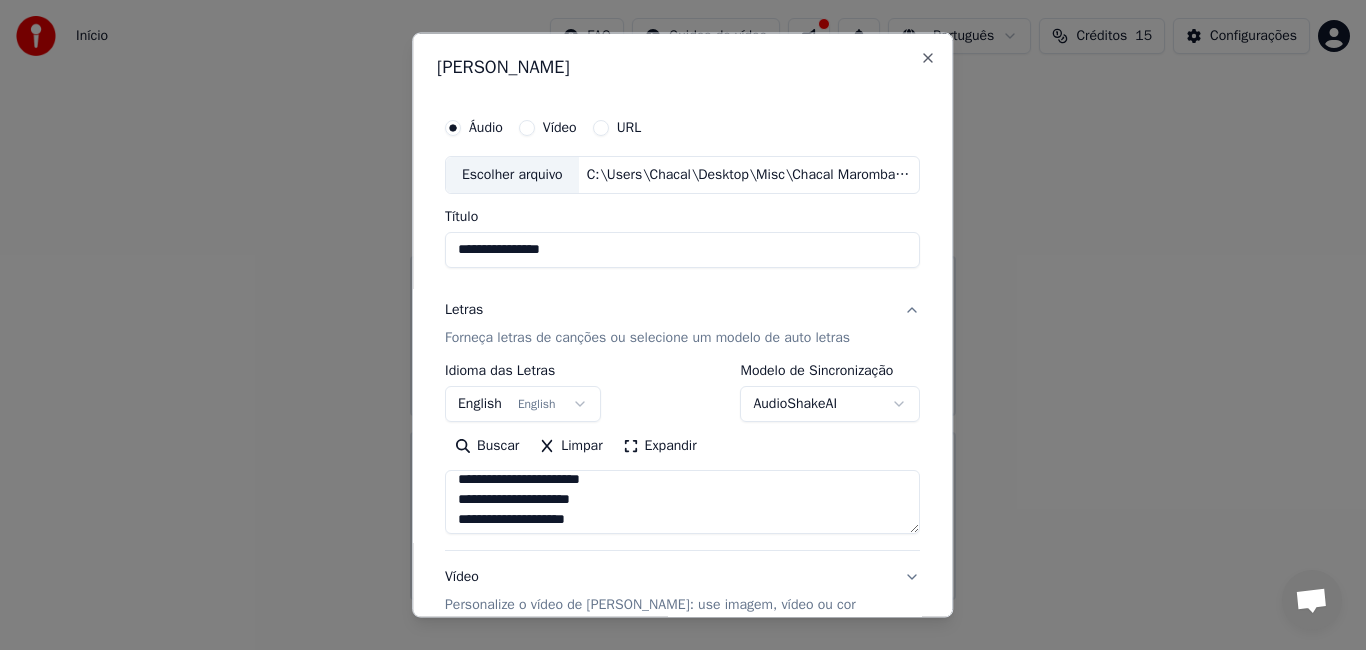scroll, scrollTop: 231, scrollLeft: 0, axis: vertical 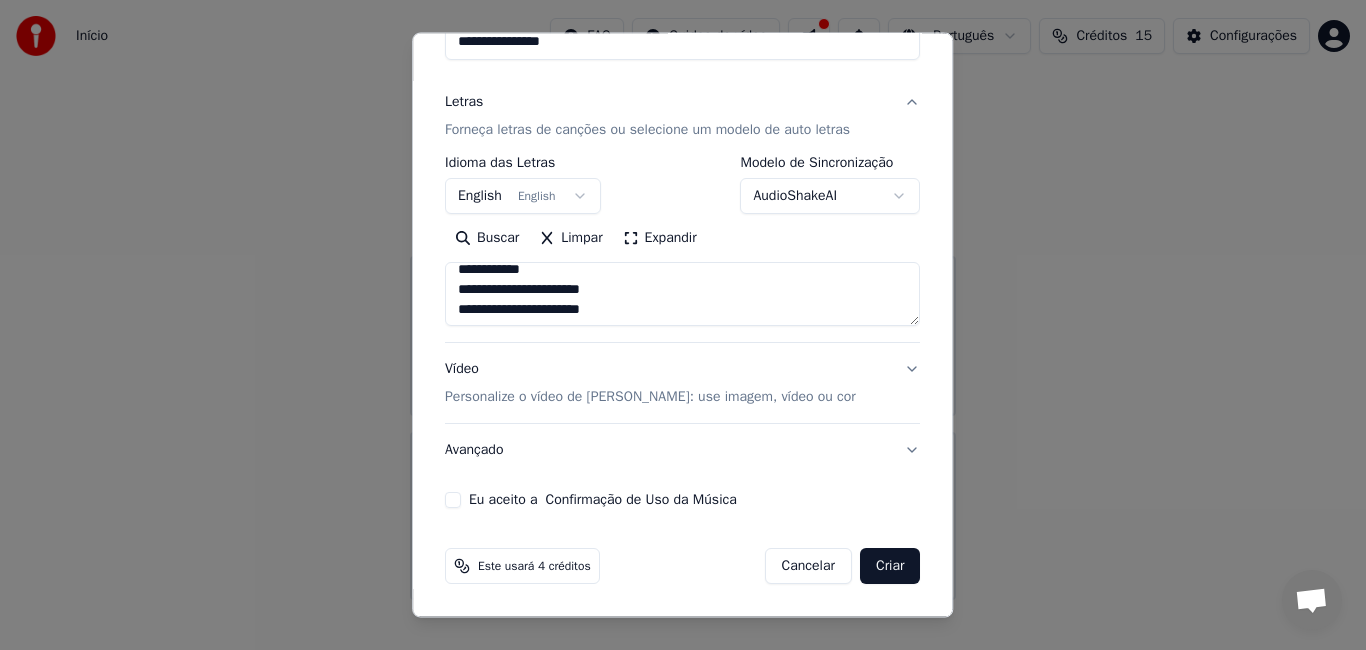 type on "**********" 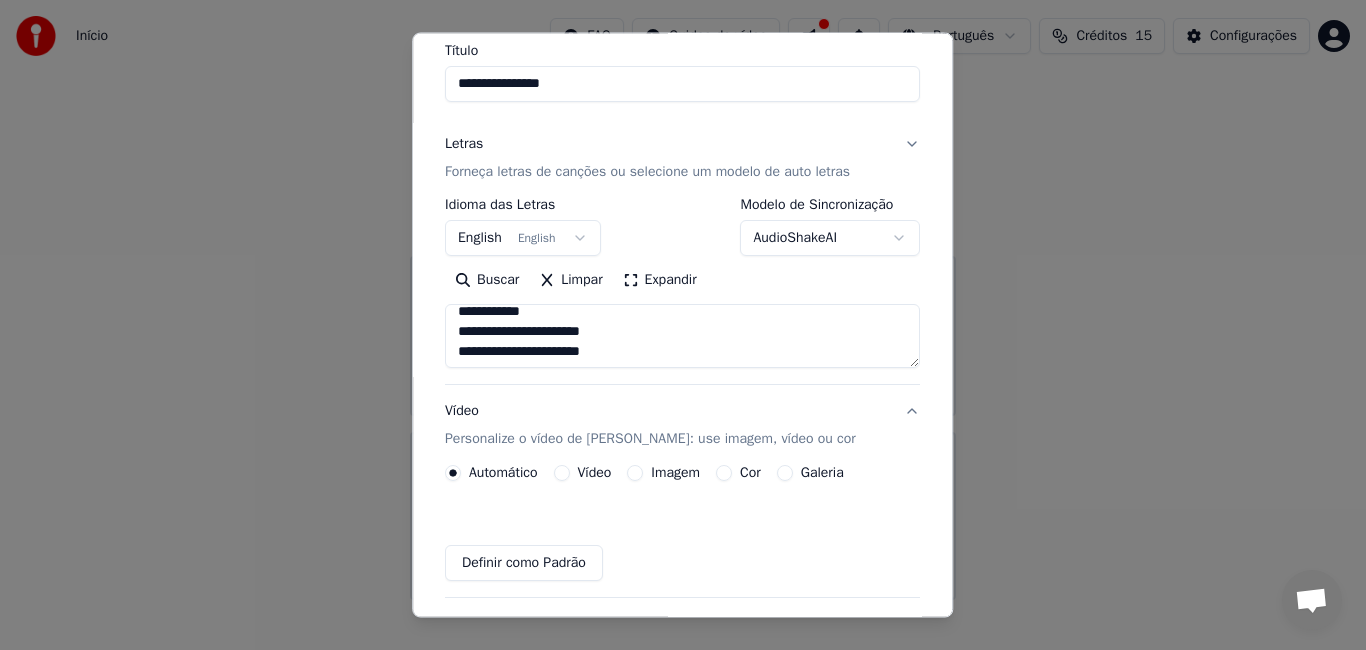 scroll, scrollTop: 153, scrollLeft: 0, axis: vertical 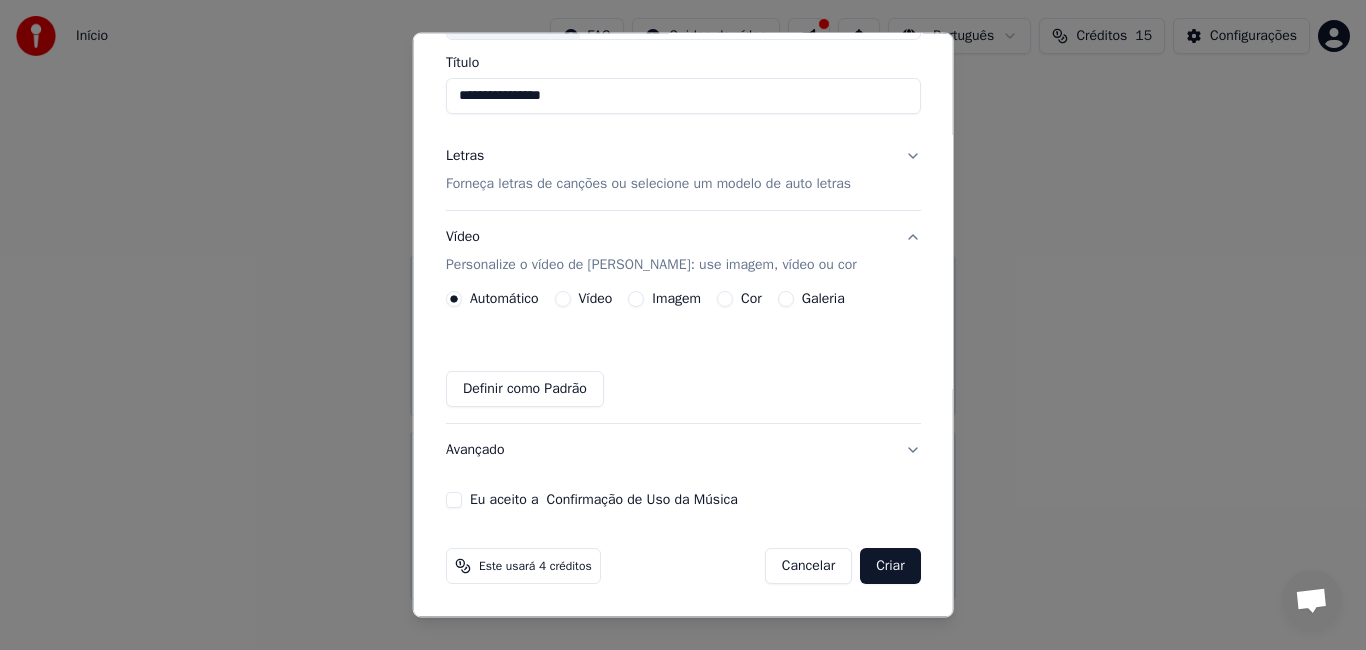 click on "Vídeo" at bounding box center [562, 299] 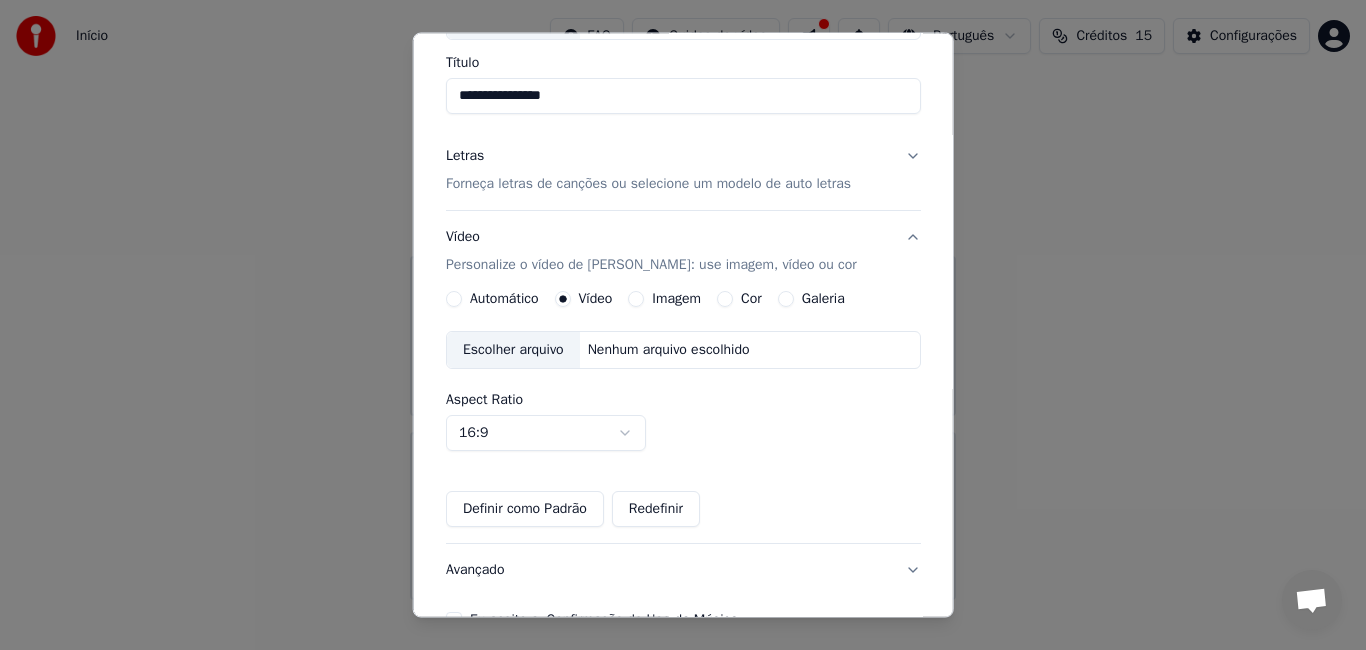 click on "Escolher arquivo" at bounding box center (513, 350) 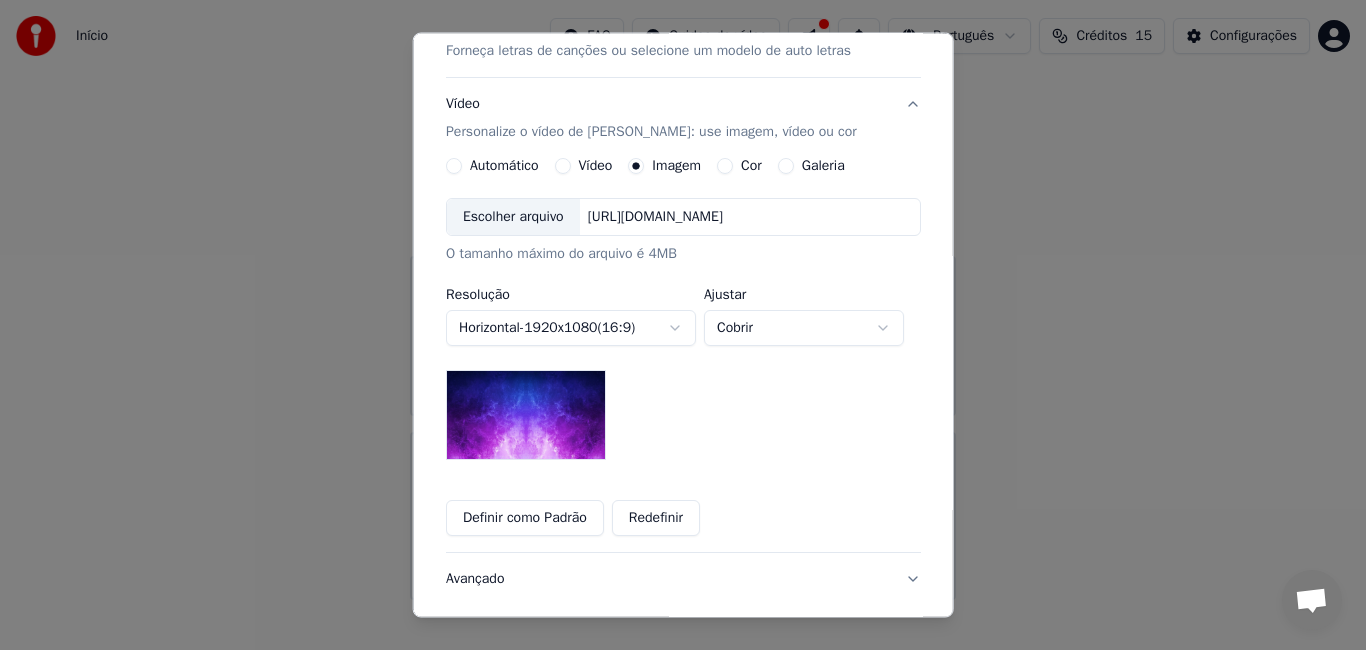 scroll, scrollTop: 415, scrollLeft: 0, axis: vertical 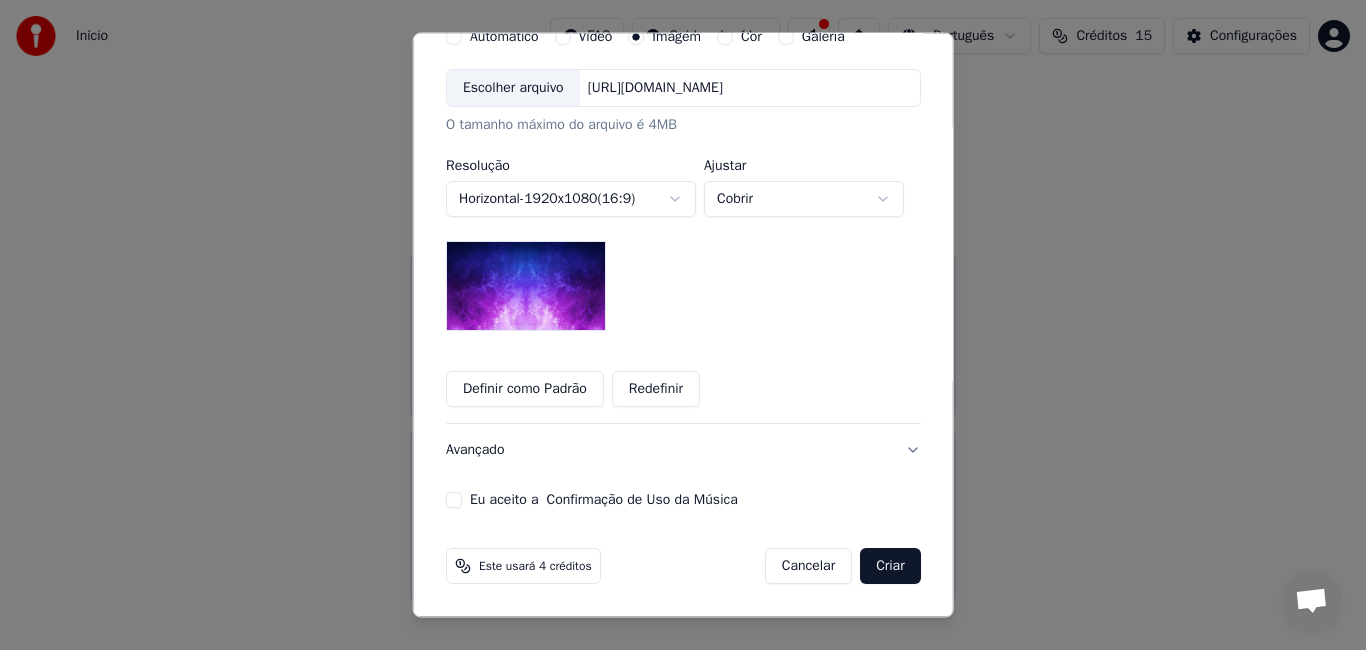 click on "Eu aceito a   Confirmação de Uso da Música" at bounding box center (454, 500) 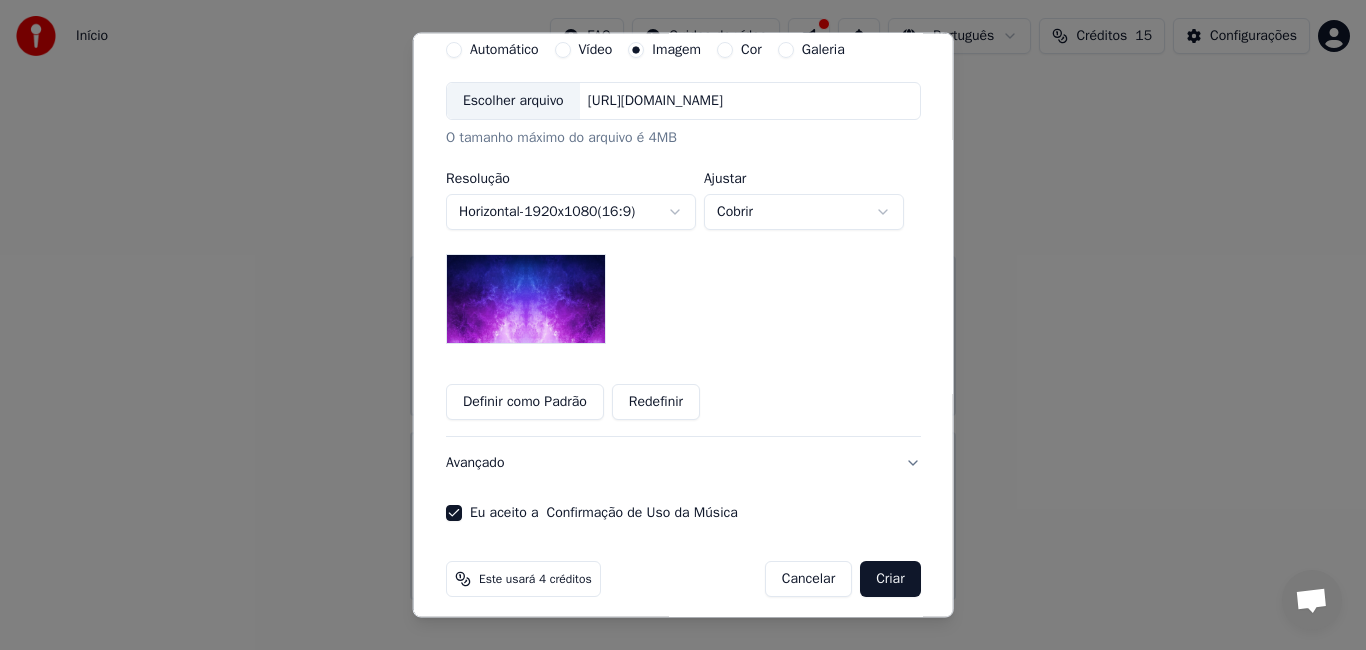 scroll, scrollTop: 415, scrollLeft: 0, axis: vertical 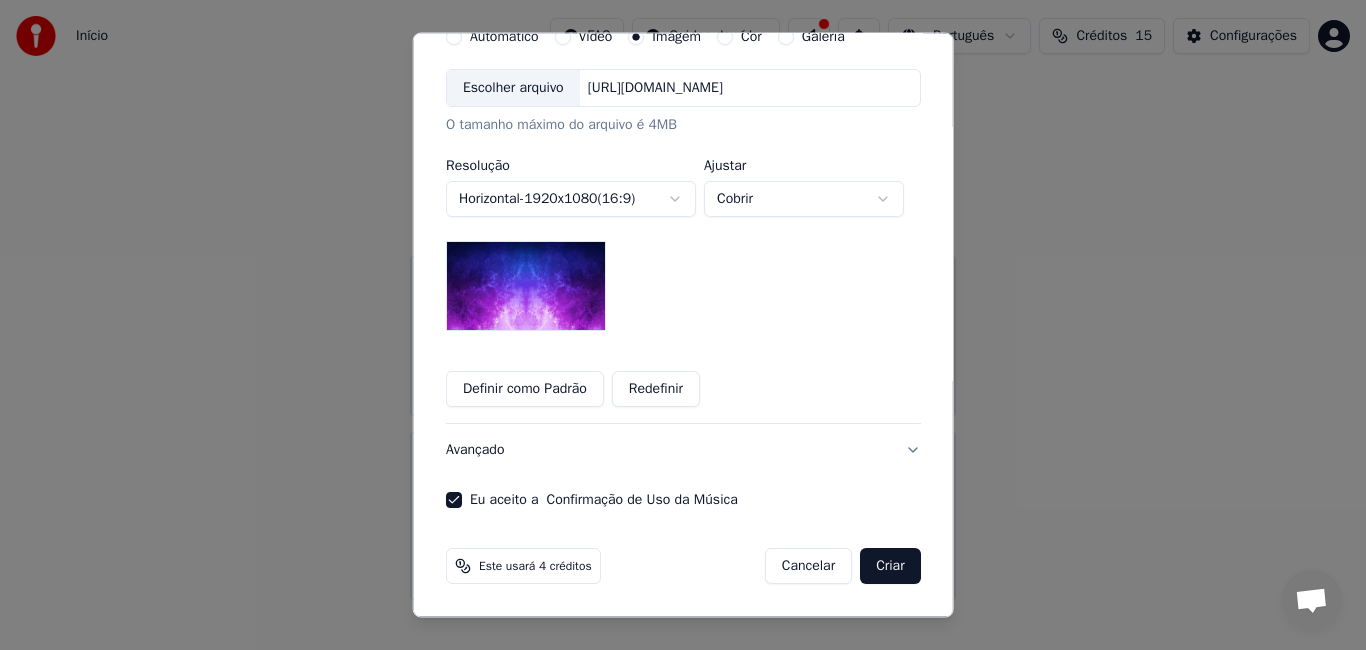 click on "Criar" at bounding box center [890, 566] 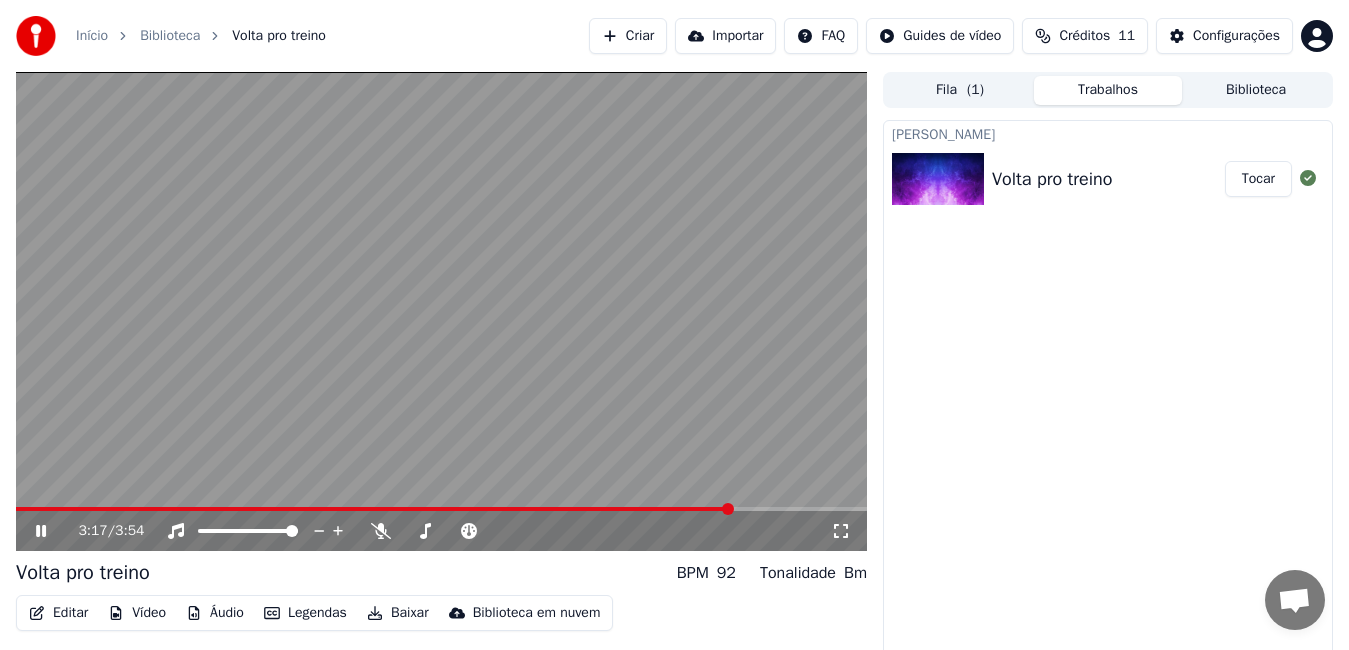 click on "Baixar" at bounding box center (398, 613) 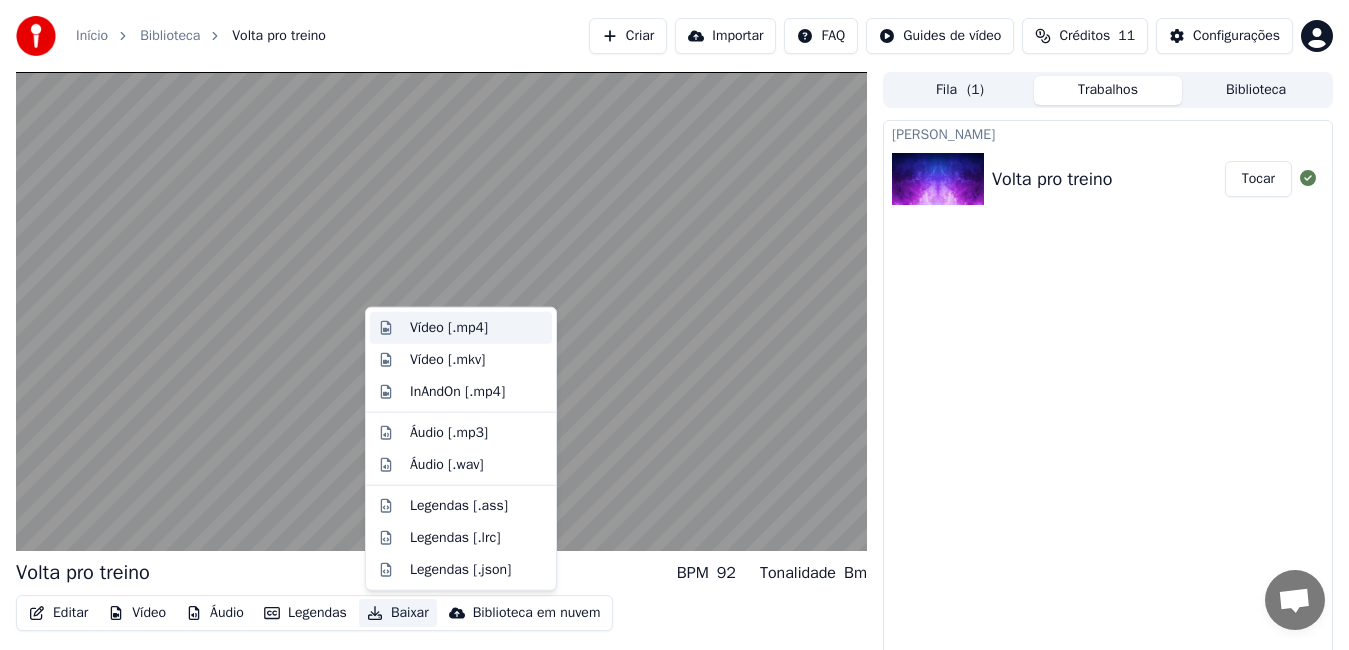 click on "Vídeo [.mp4]" at bounding box center [449, 328] 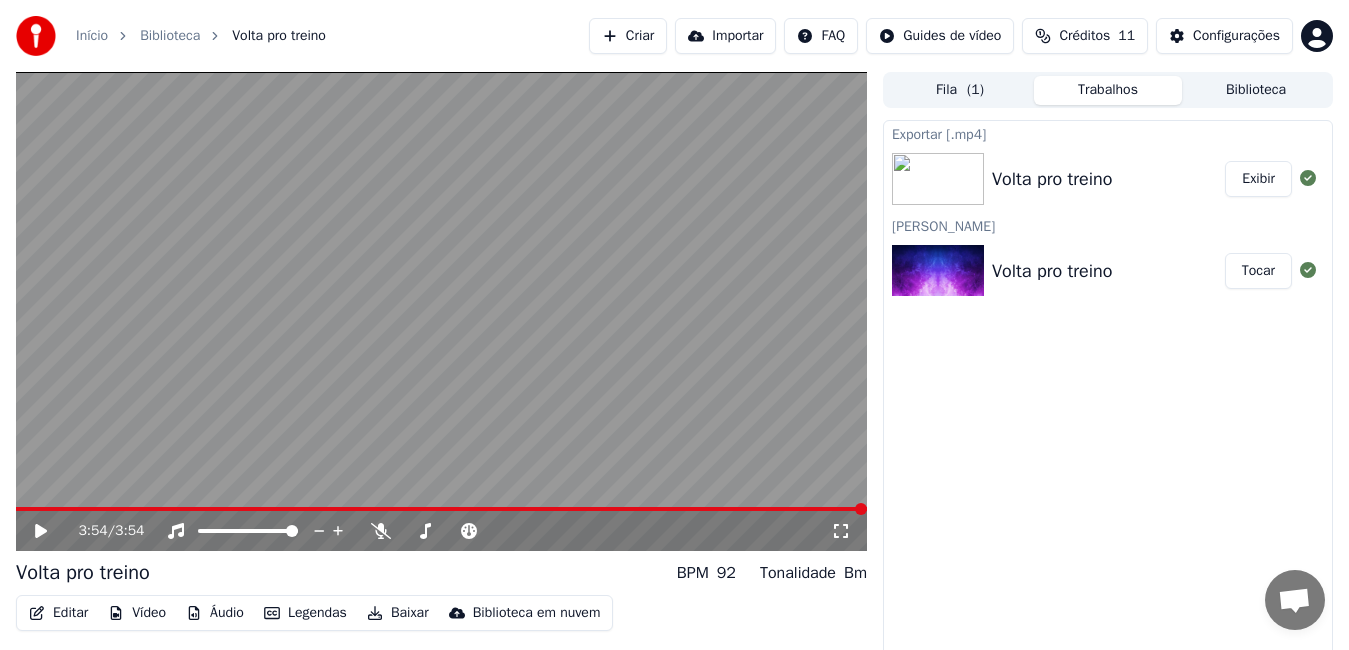 click 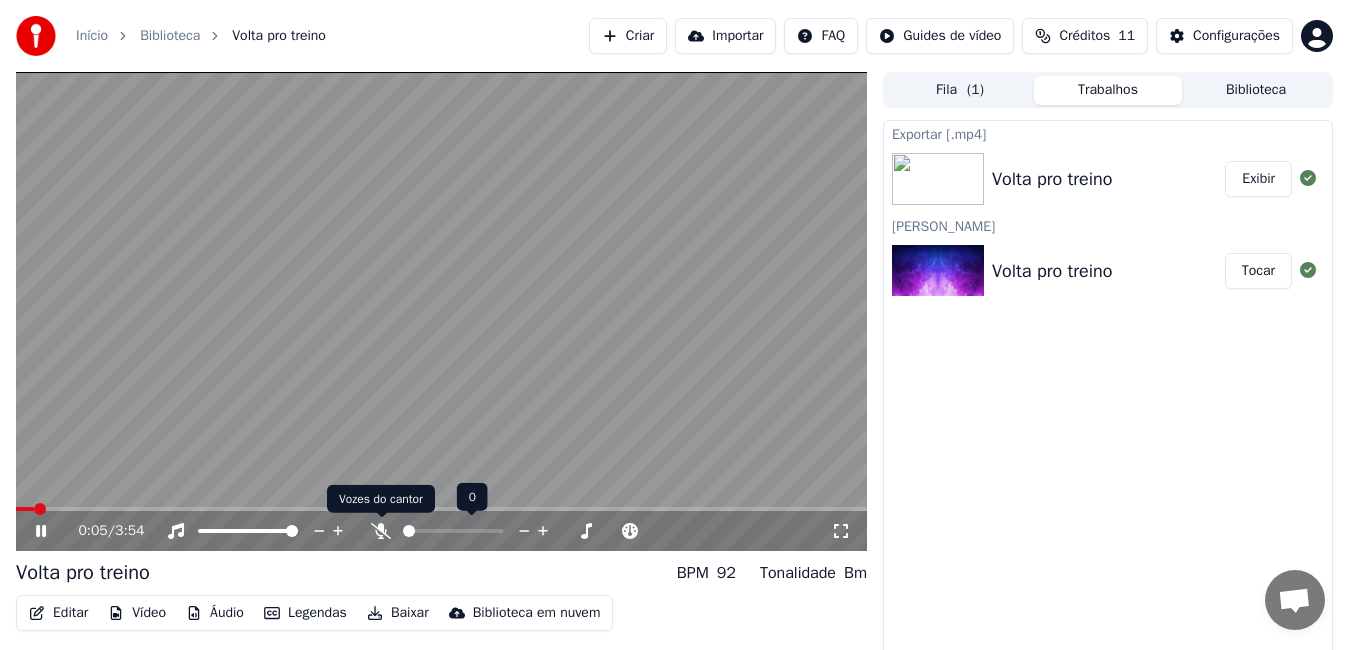 click 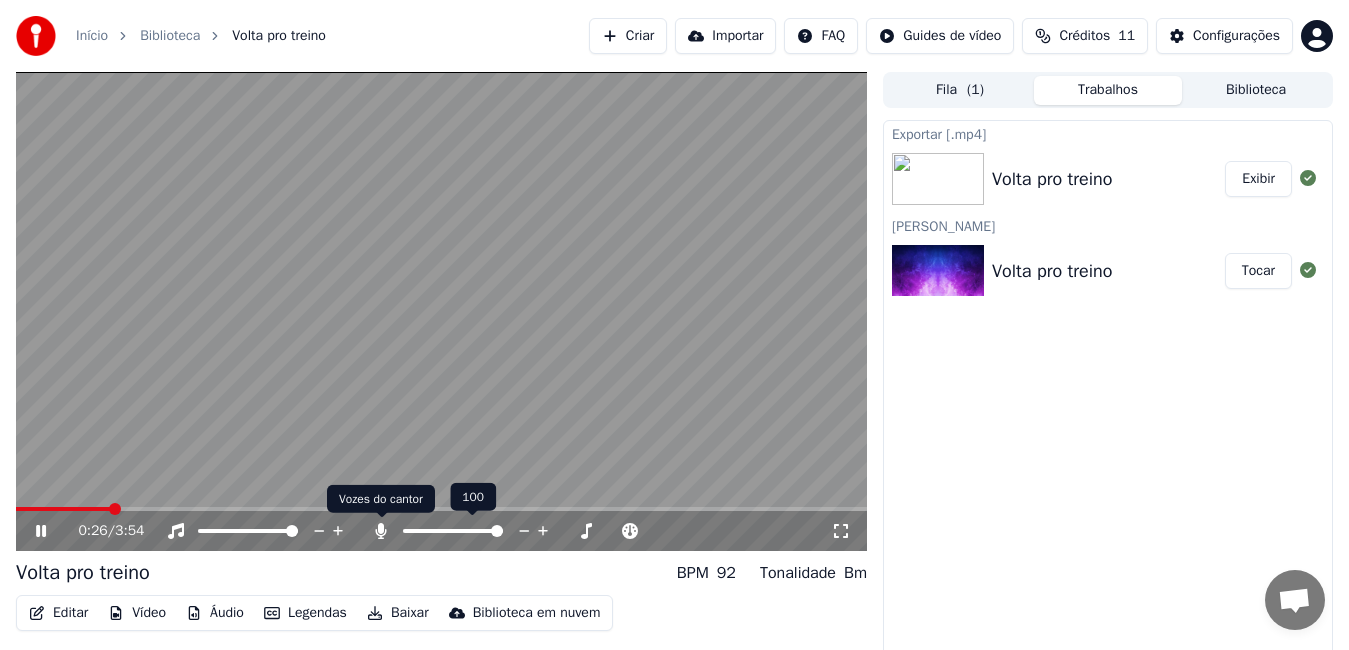 click 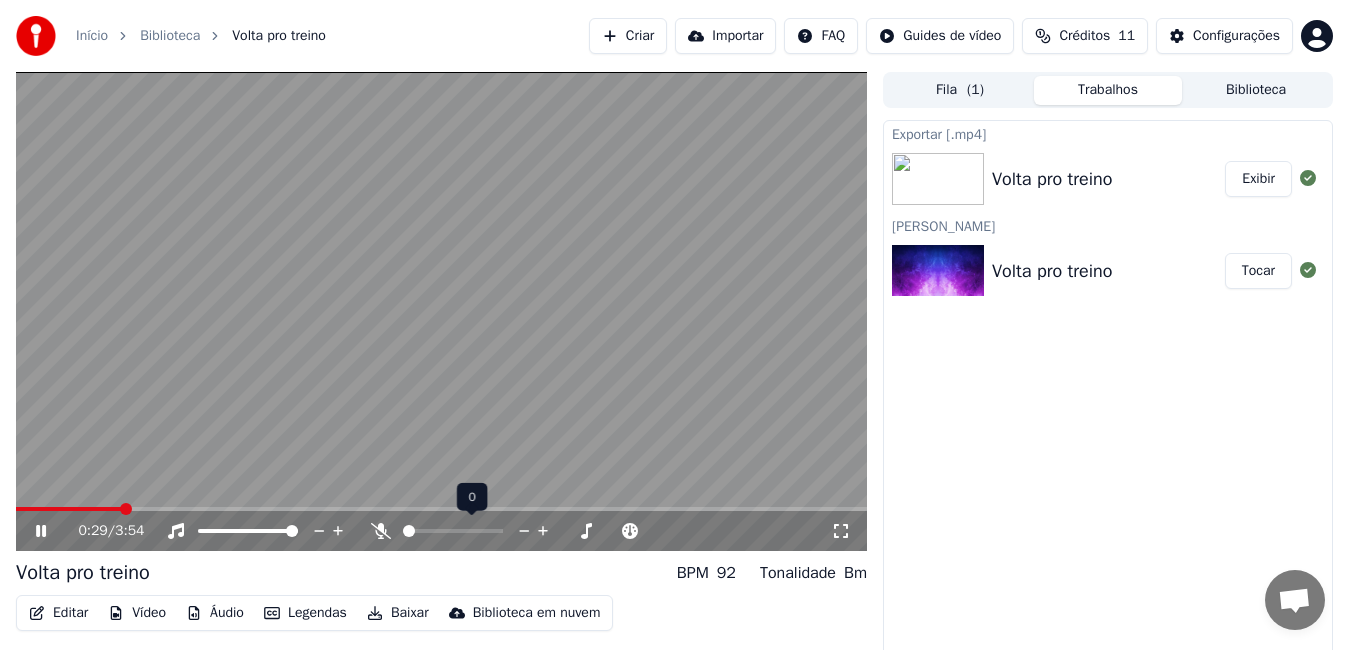 click 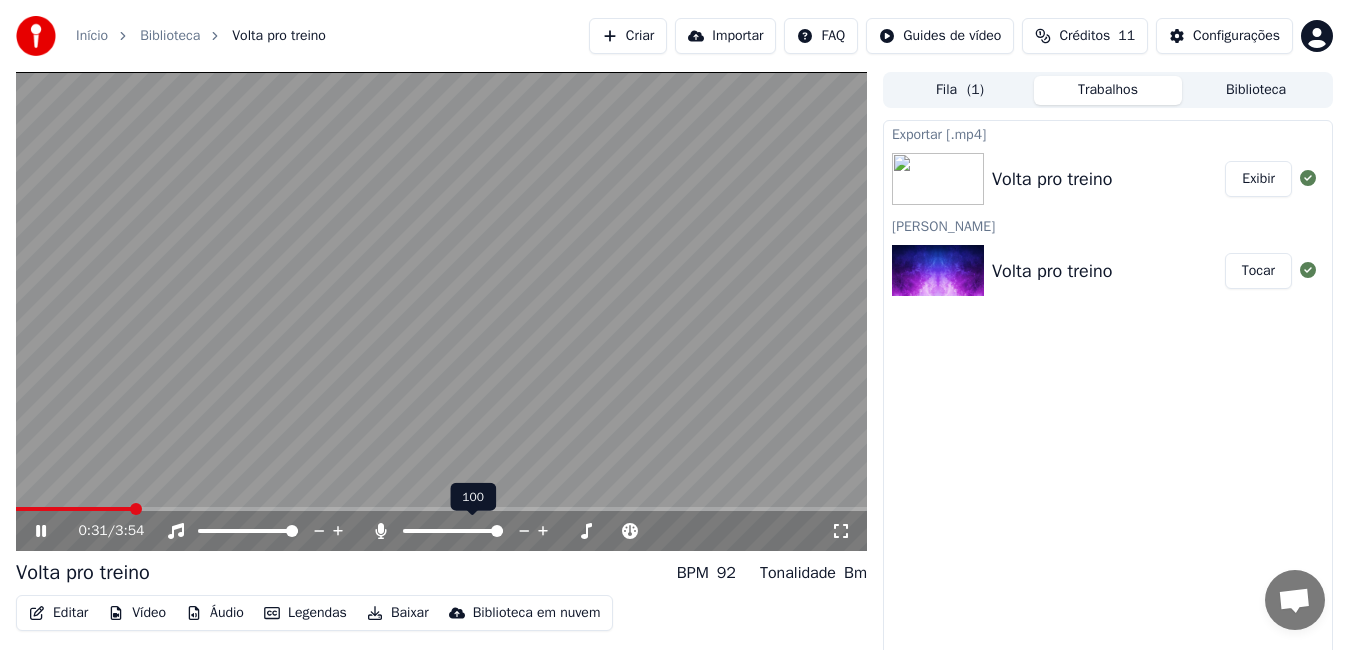 click 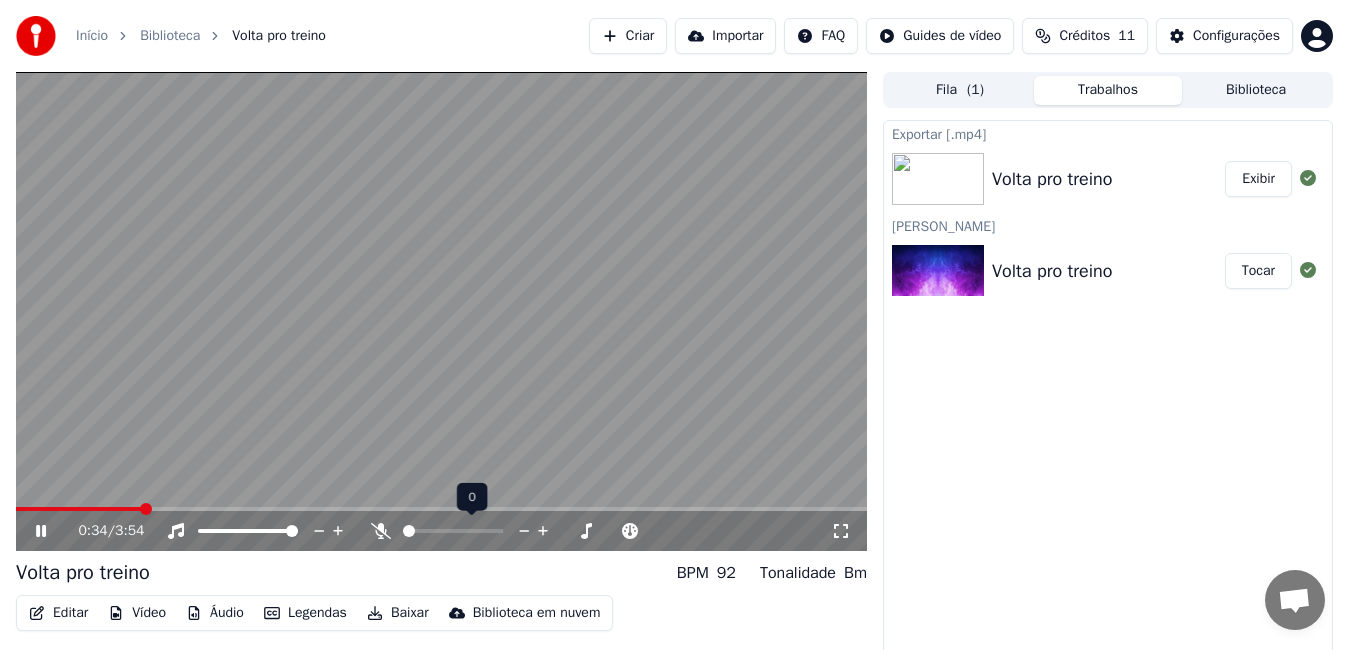 click 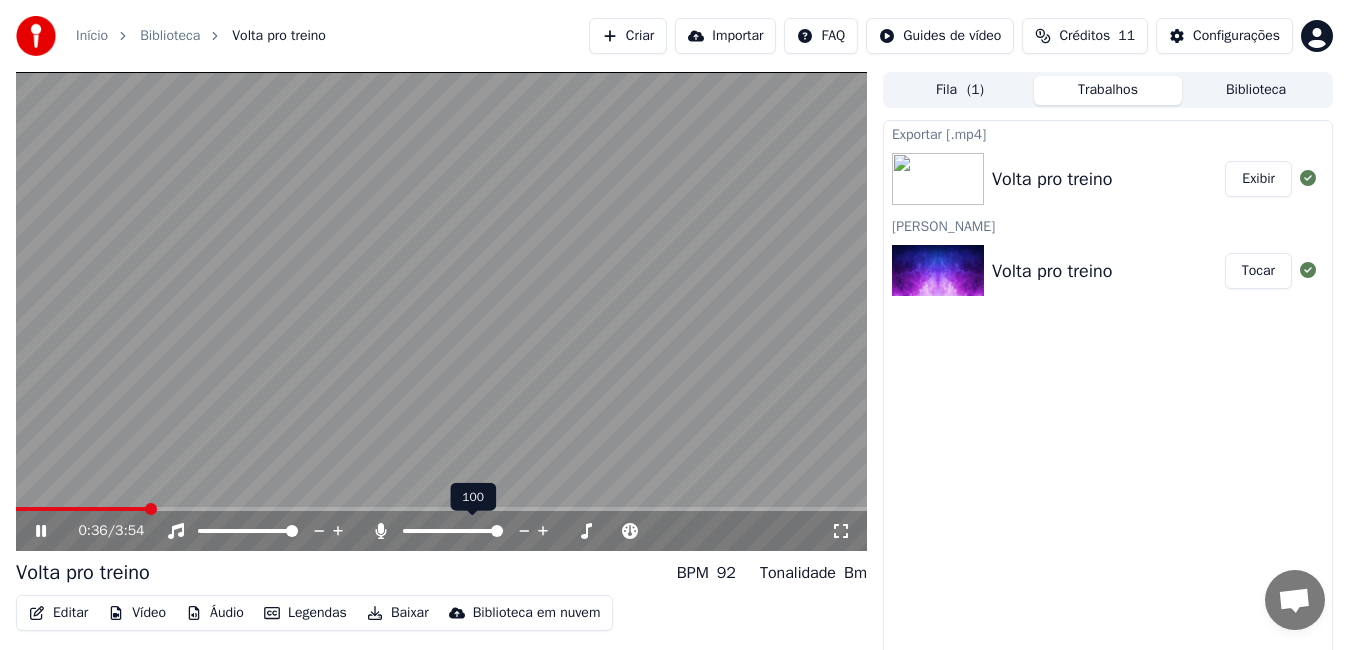 click 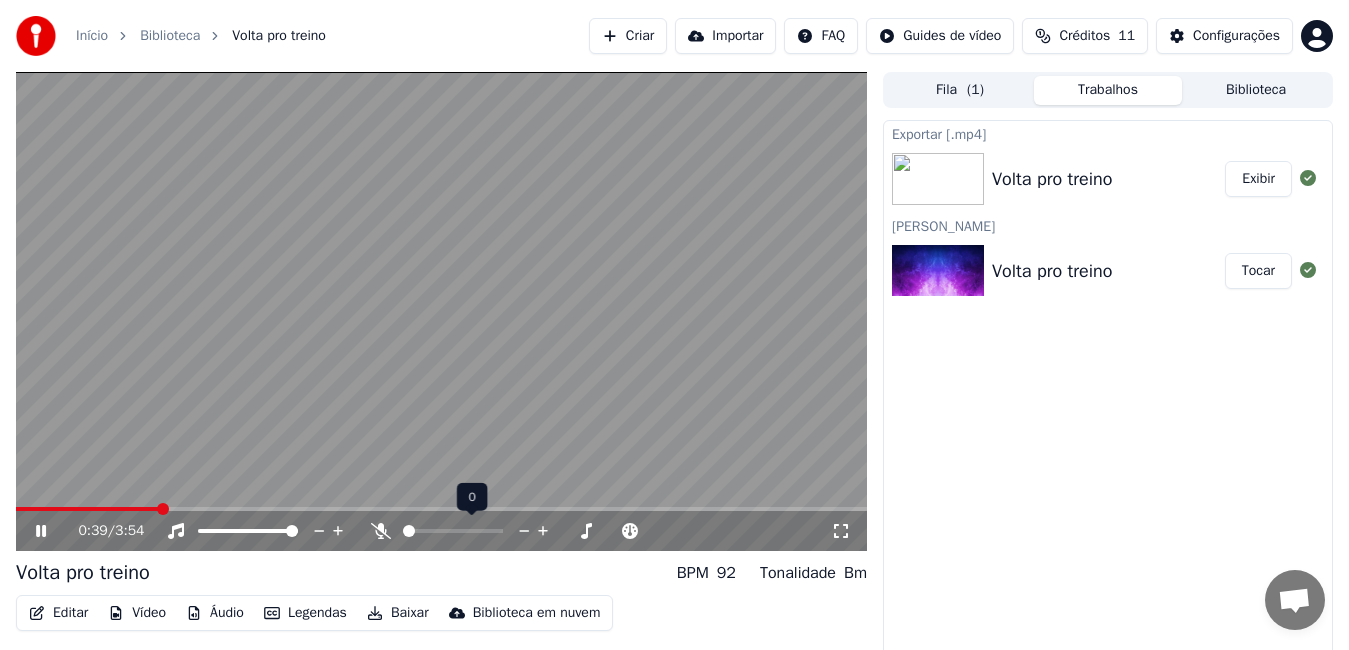 click 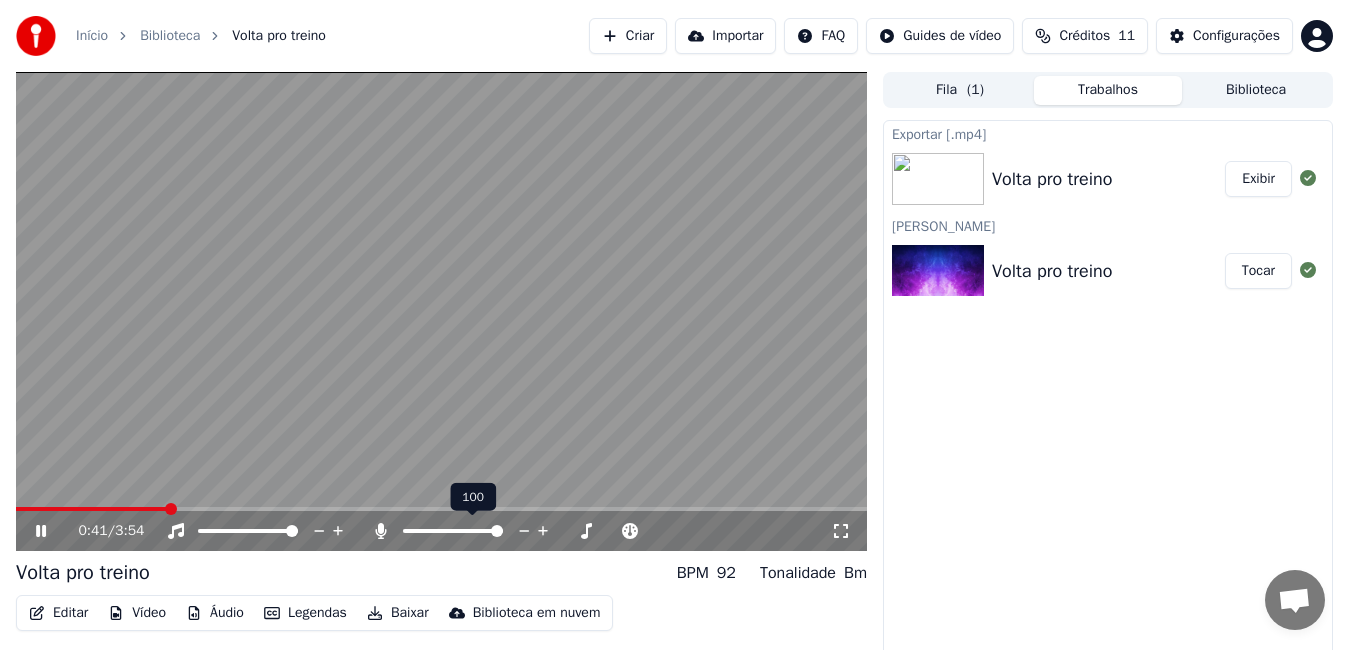 click 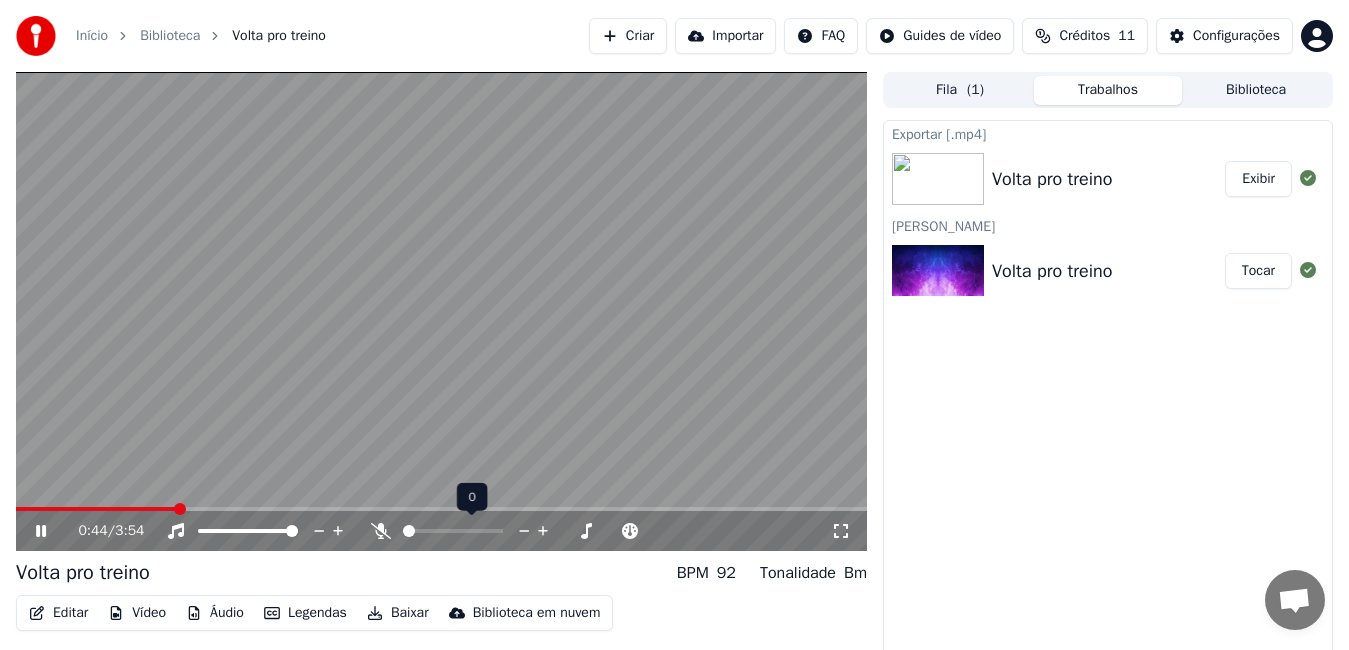 click 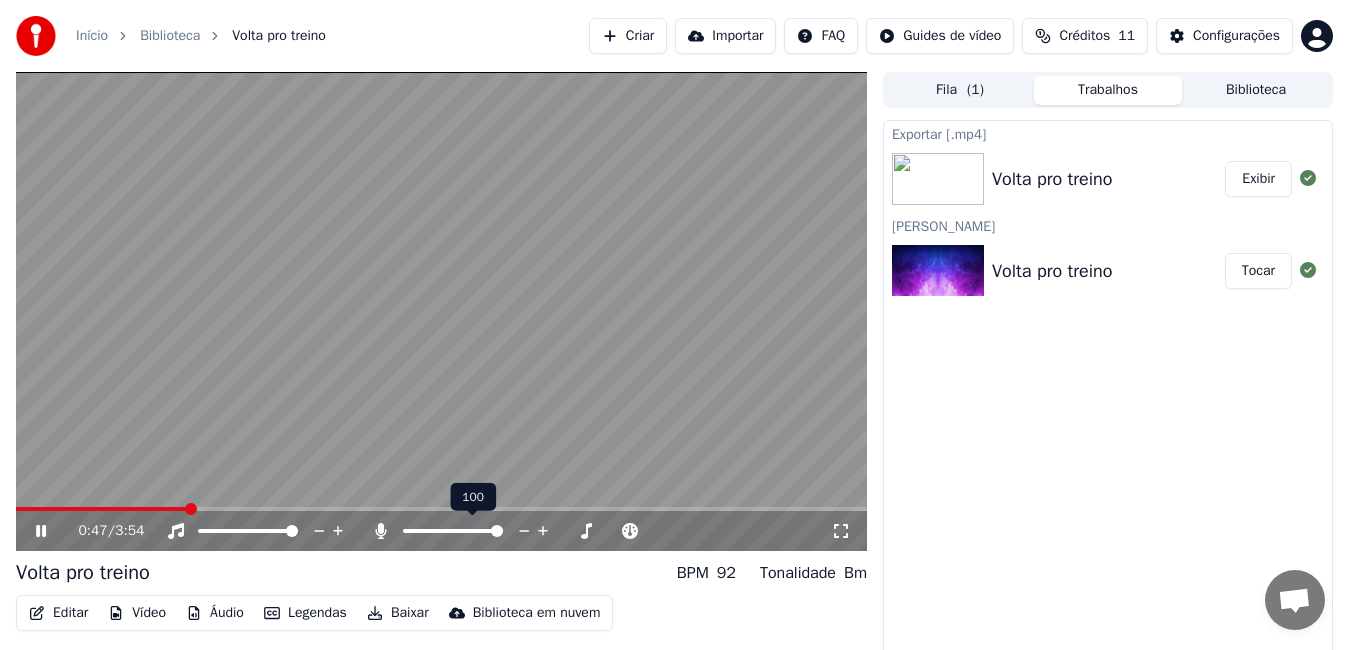 click 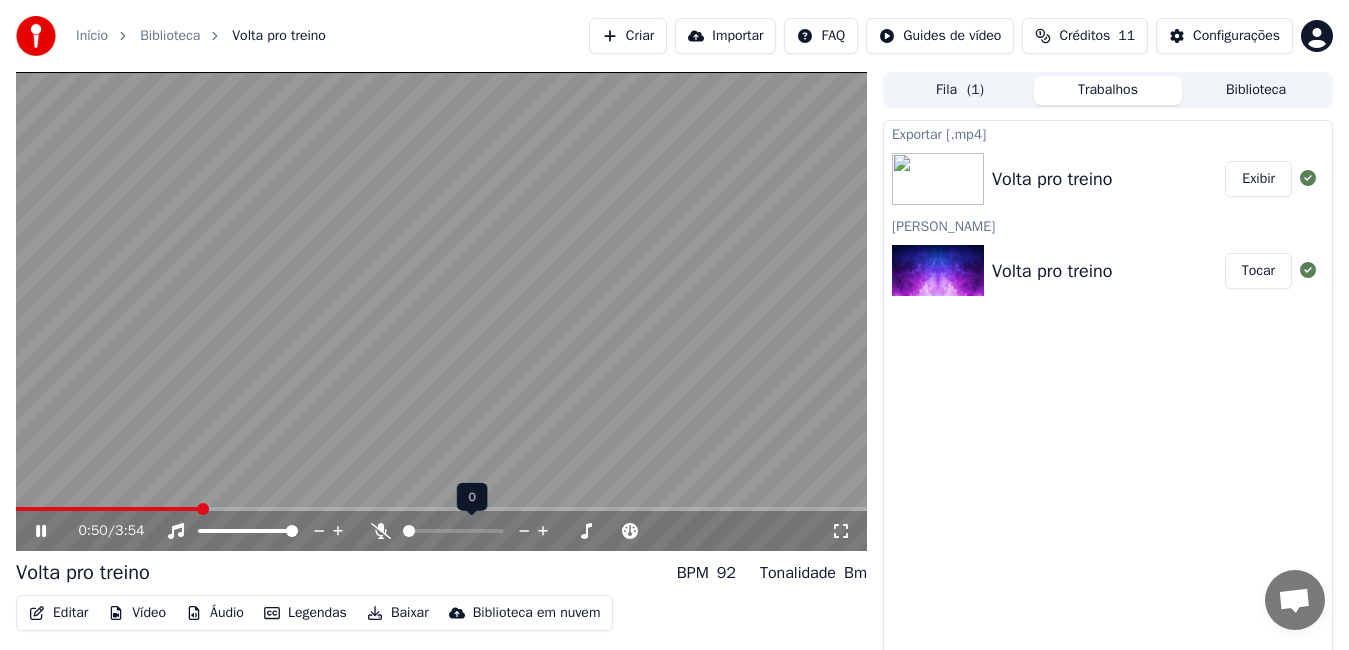 click 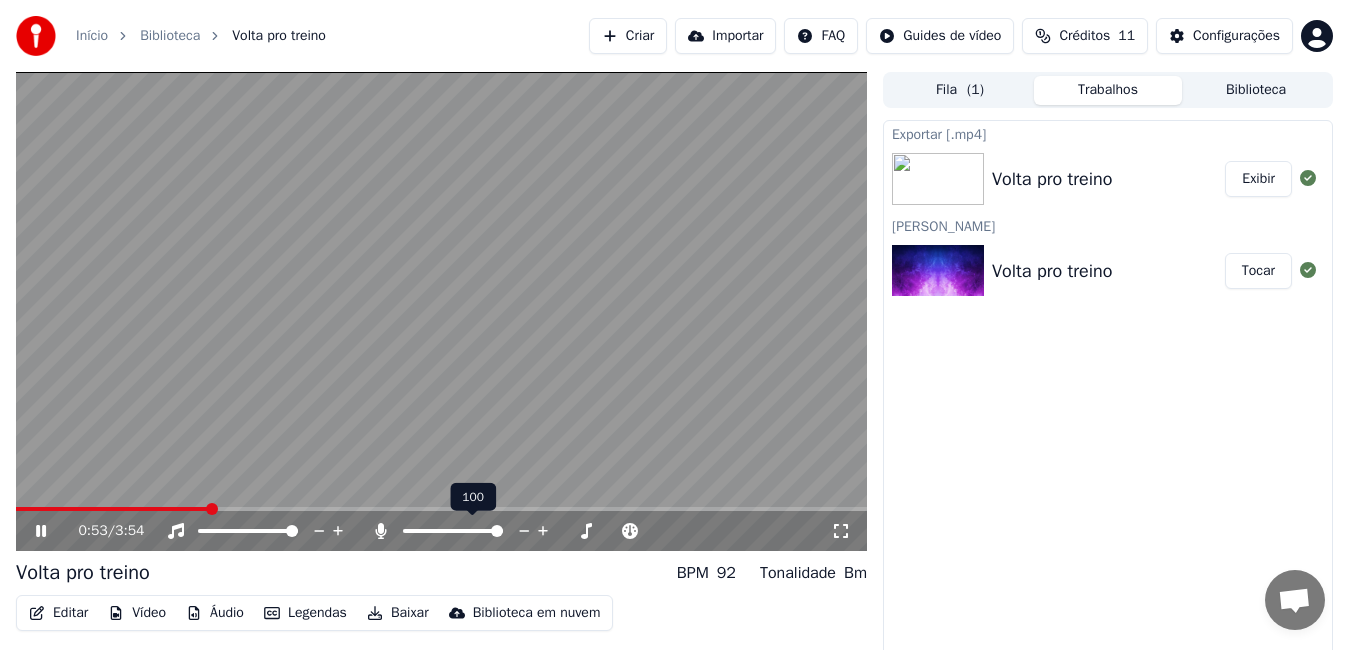 click 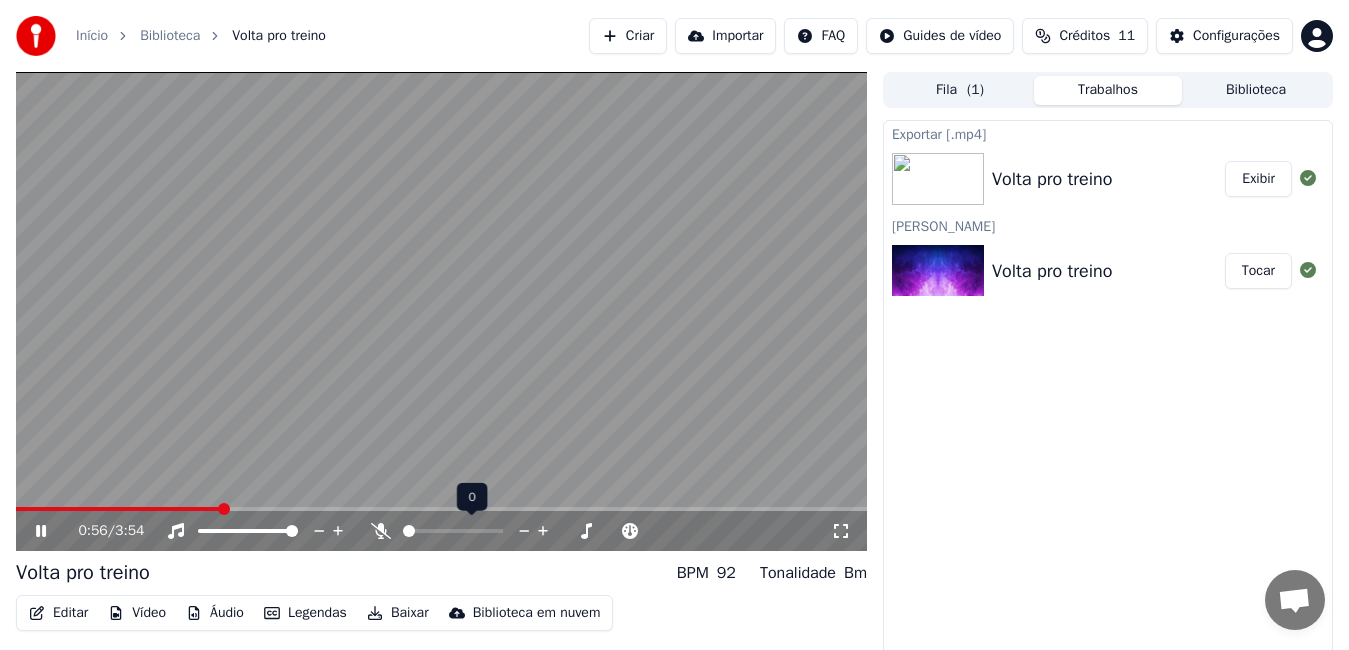 click 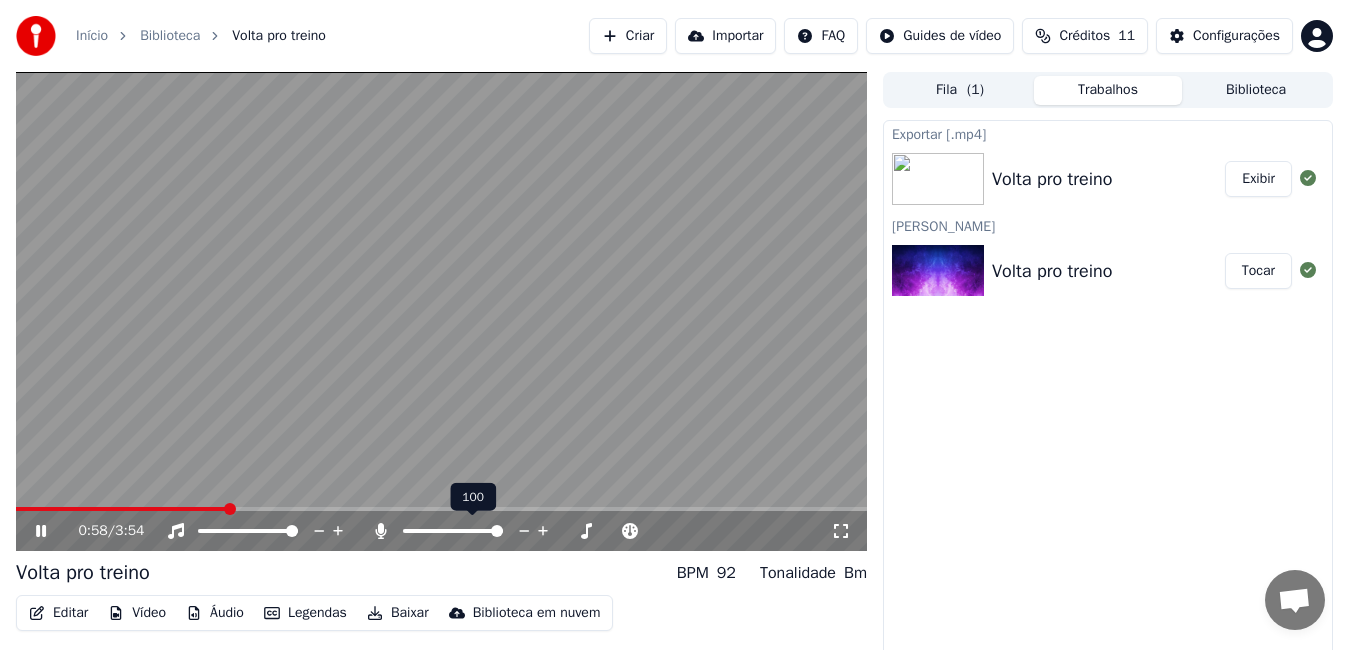 click 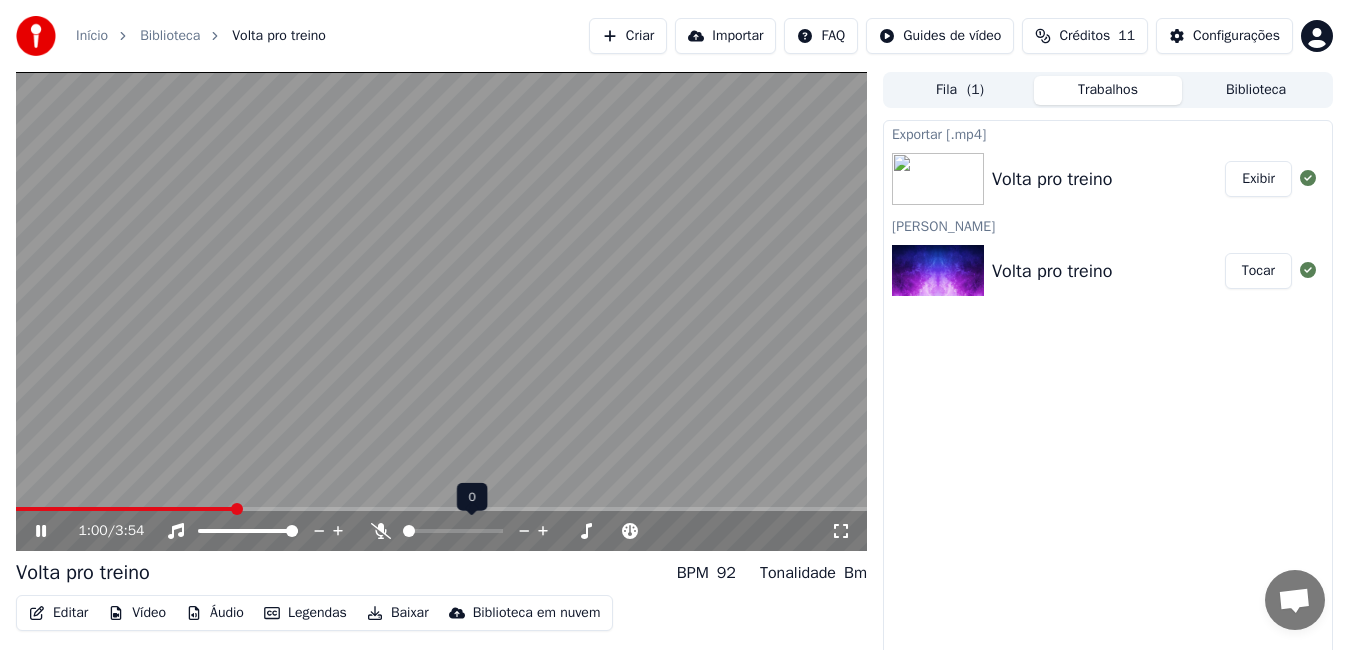 click 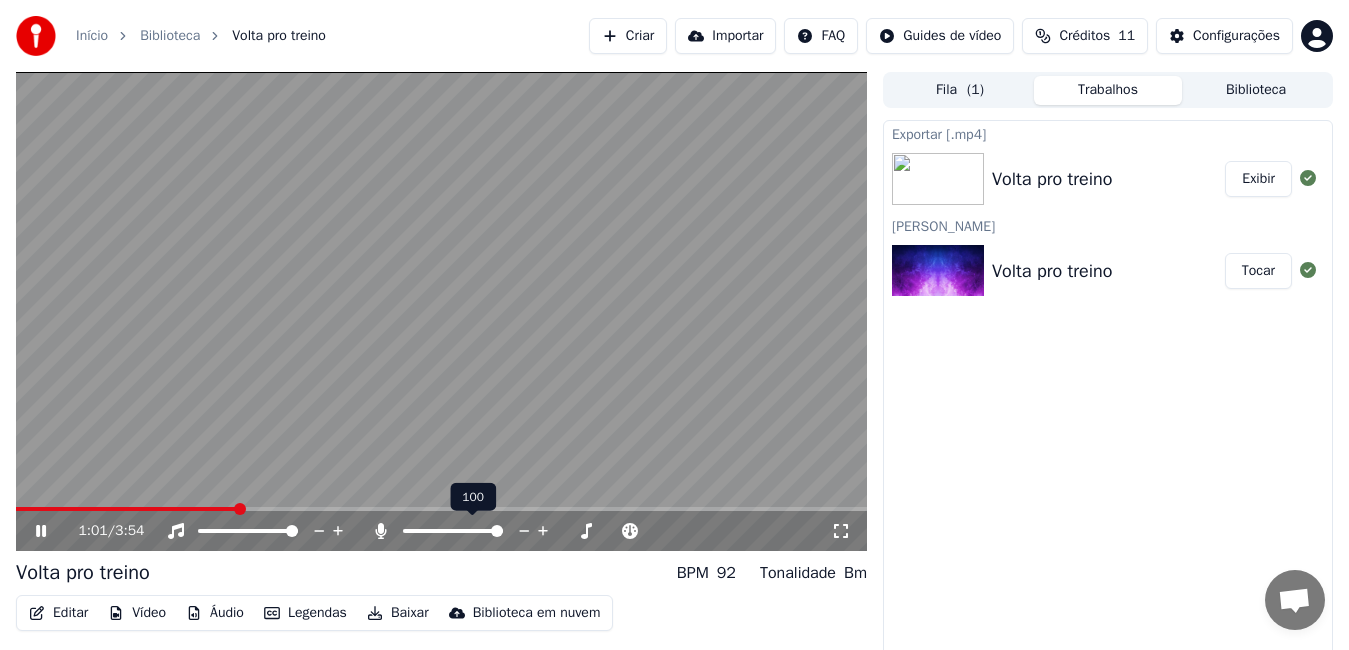 click 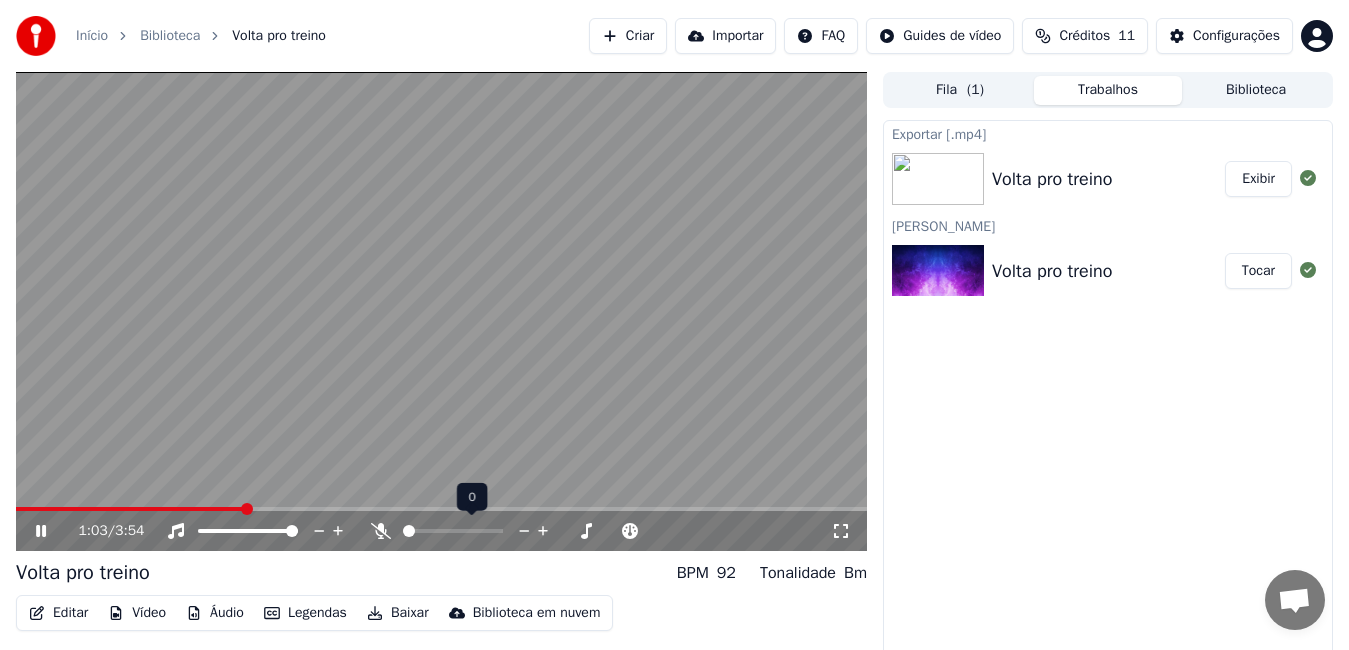 click 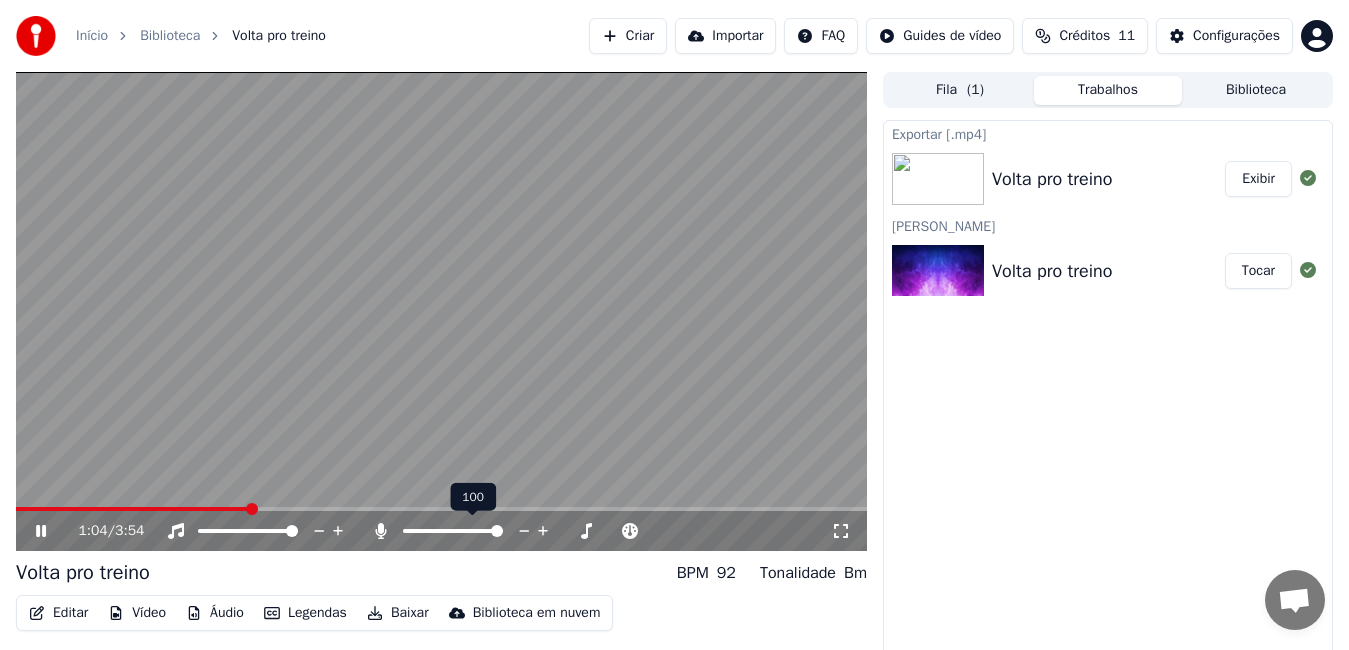 click 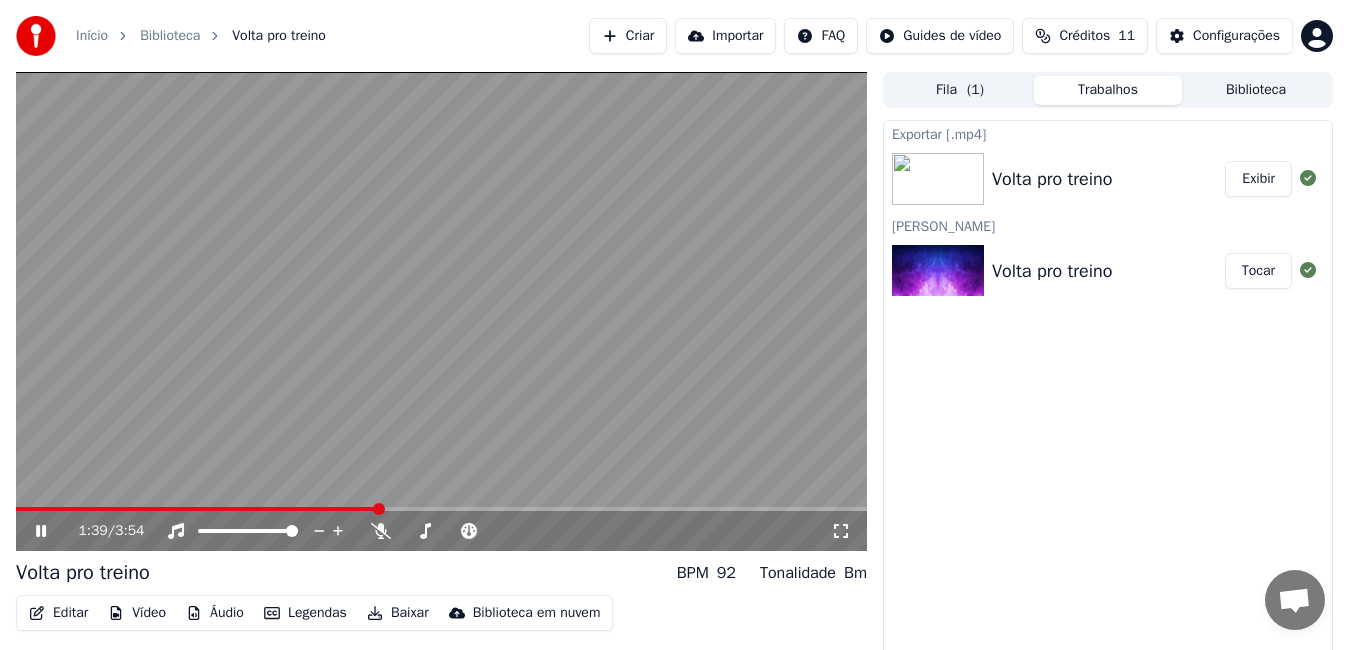 click 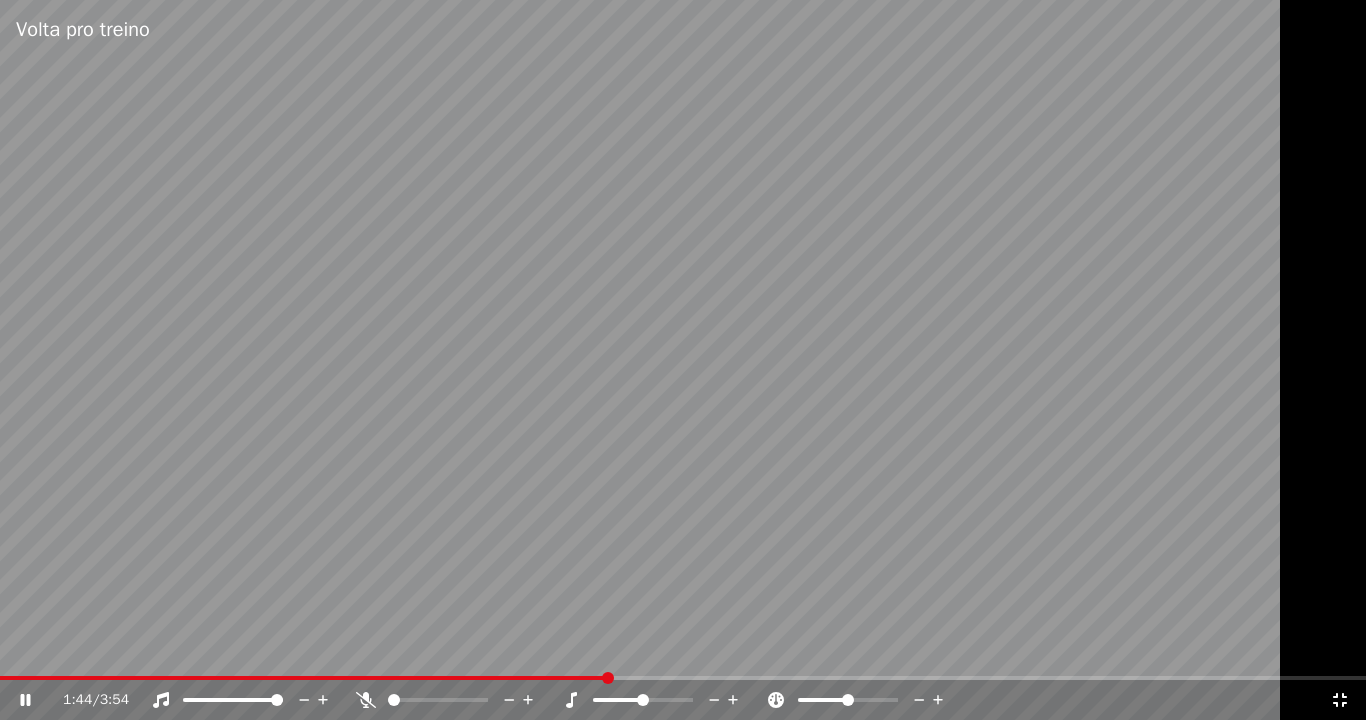 click 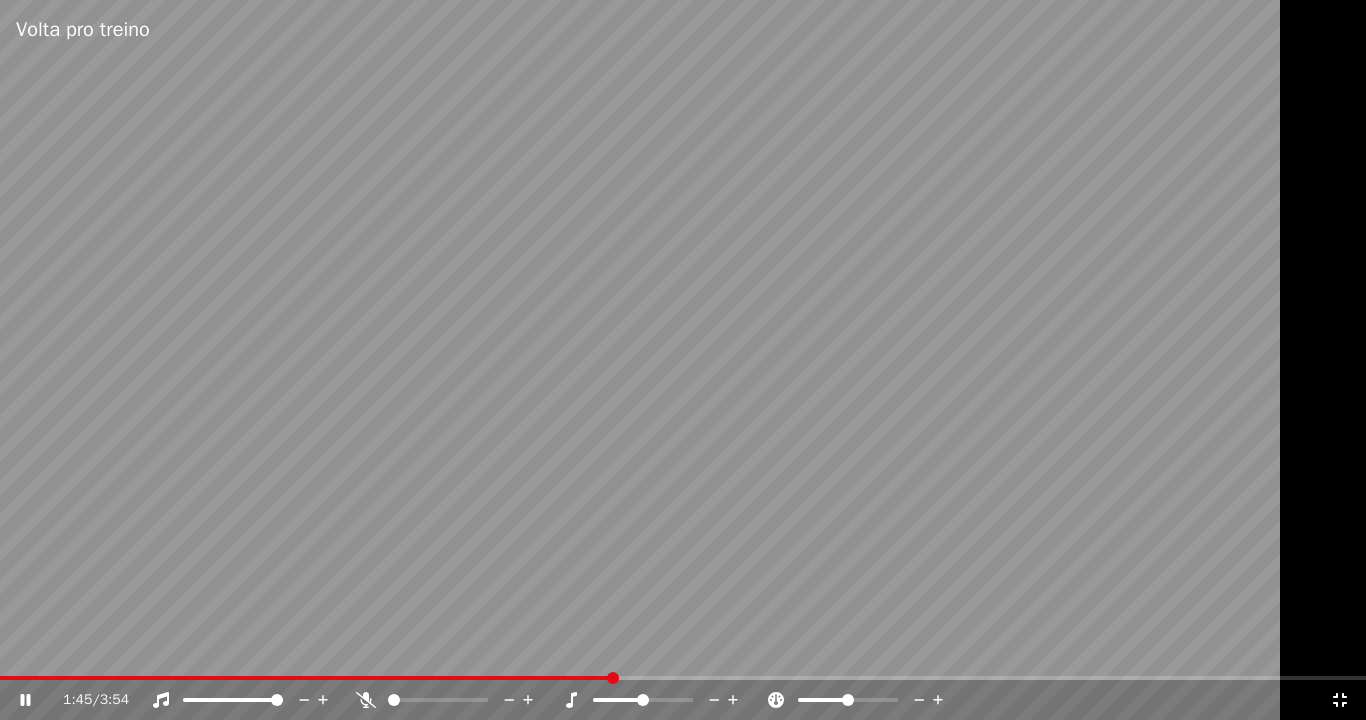 click 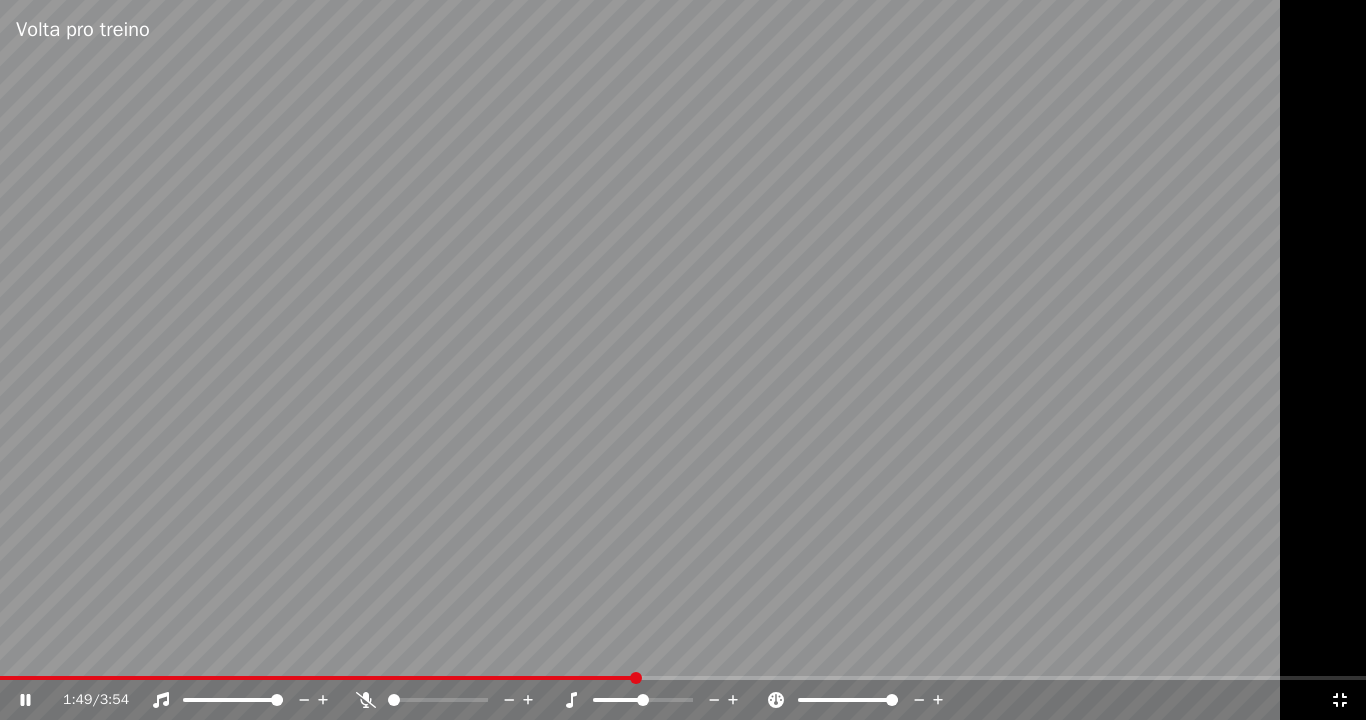 click at bounding box center [892, 700] 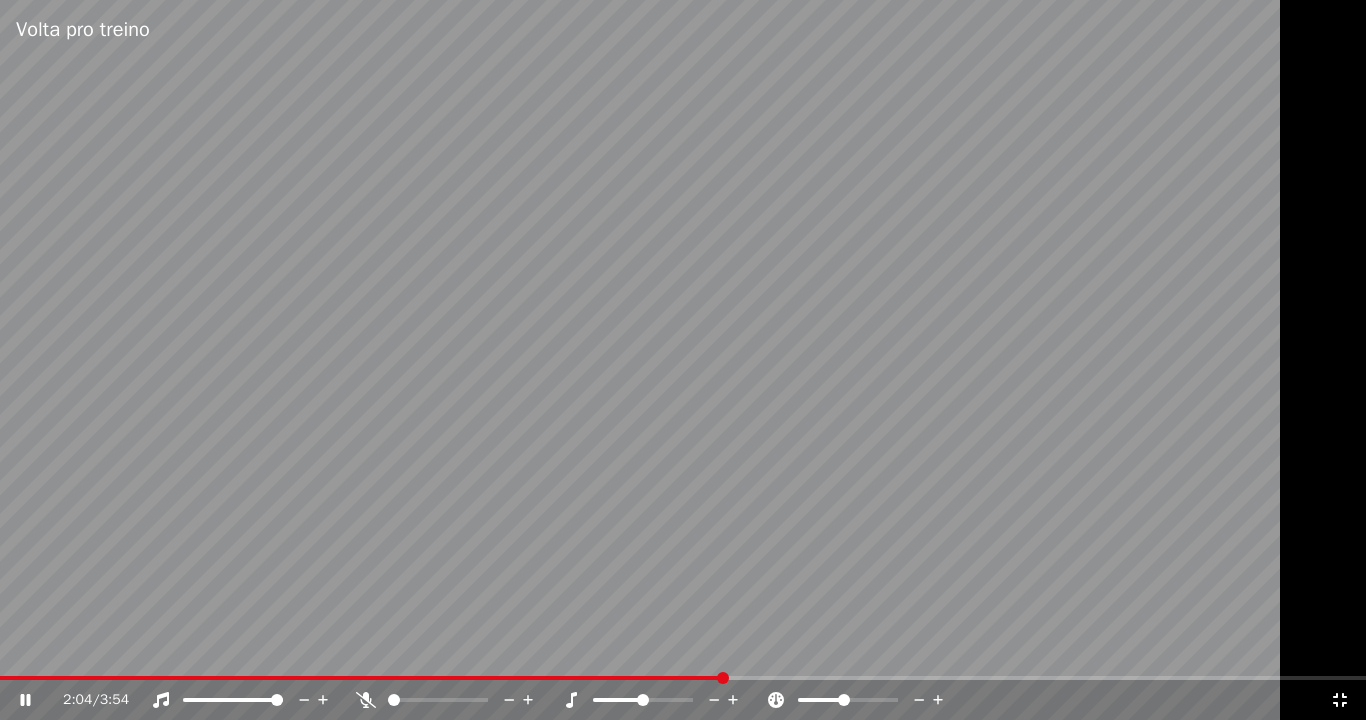 click at bounding box center [844, 700] 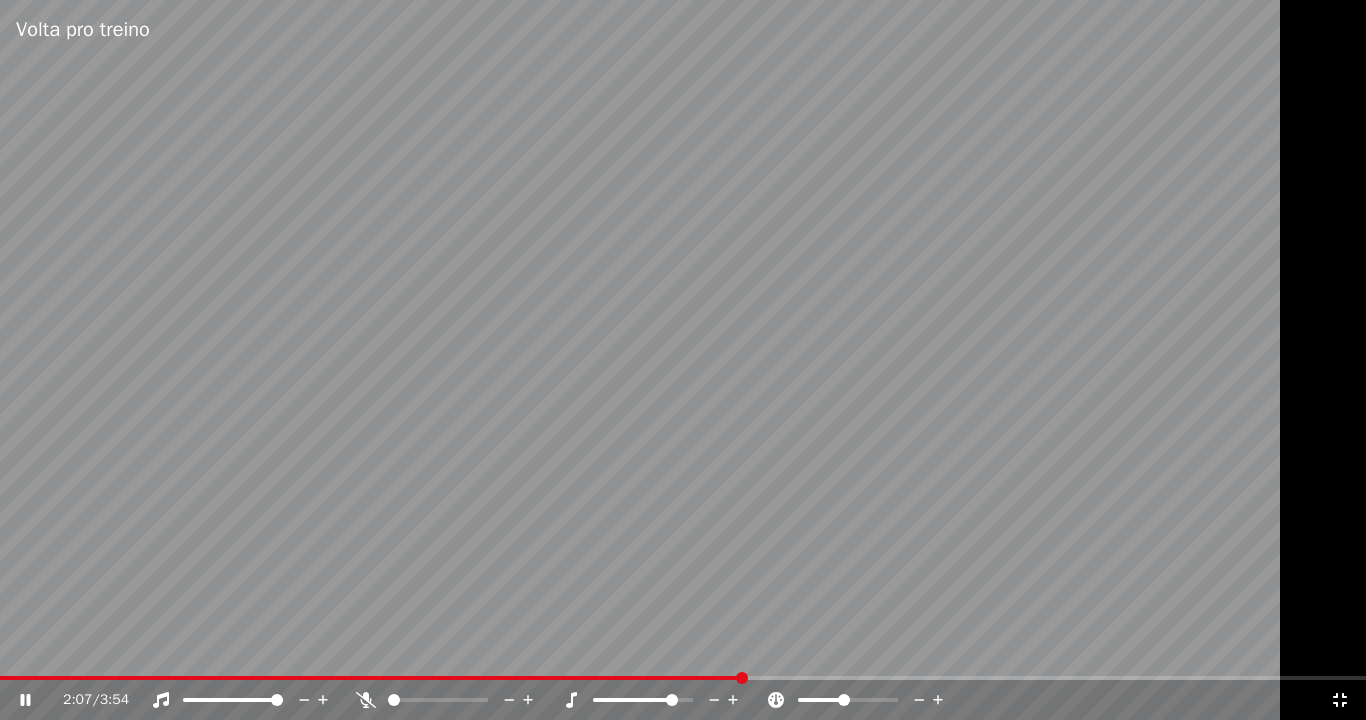 click at bounding box center (672, 700) 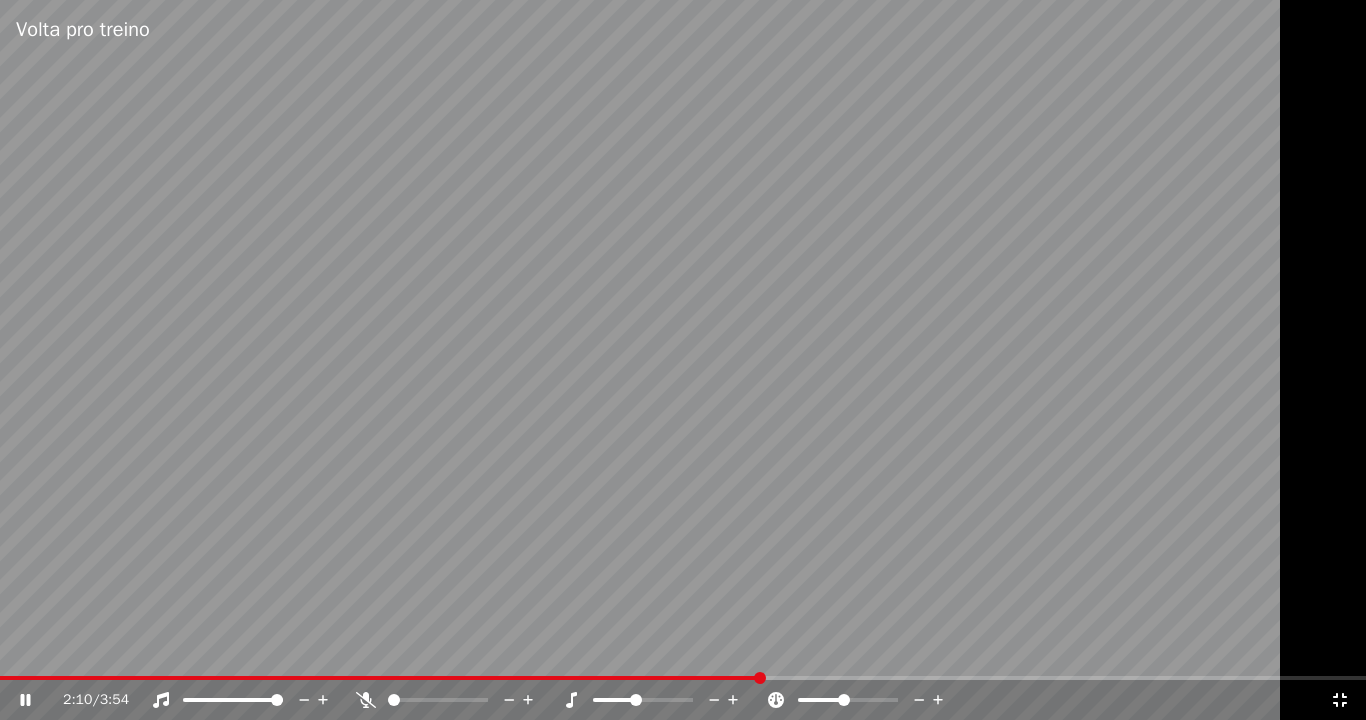click at bounding box center [636, 700] 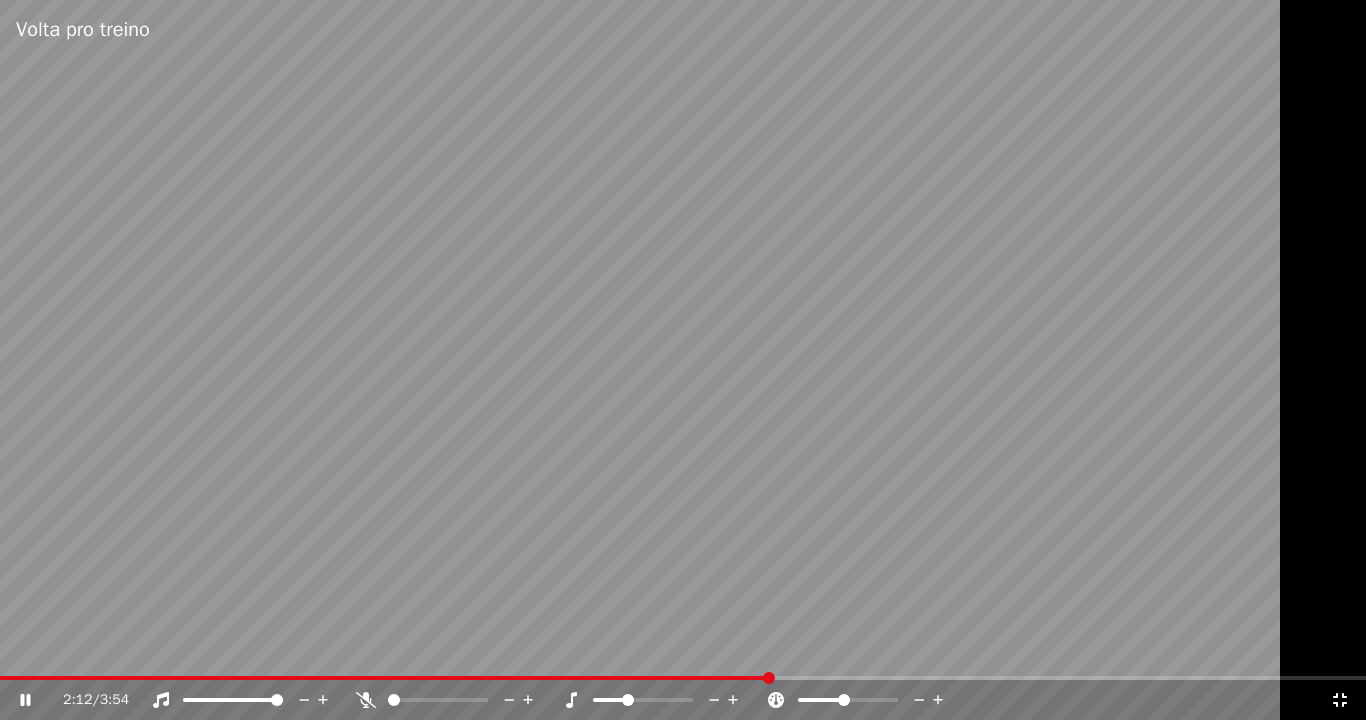 drag, startPoint x: 628, startPoint y: 693, endPoint x: 615, endPoint y: 694, distance: 13.038404 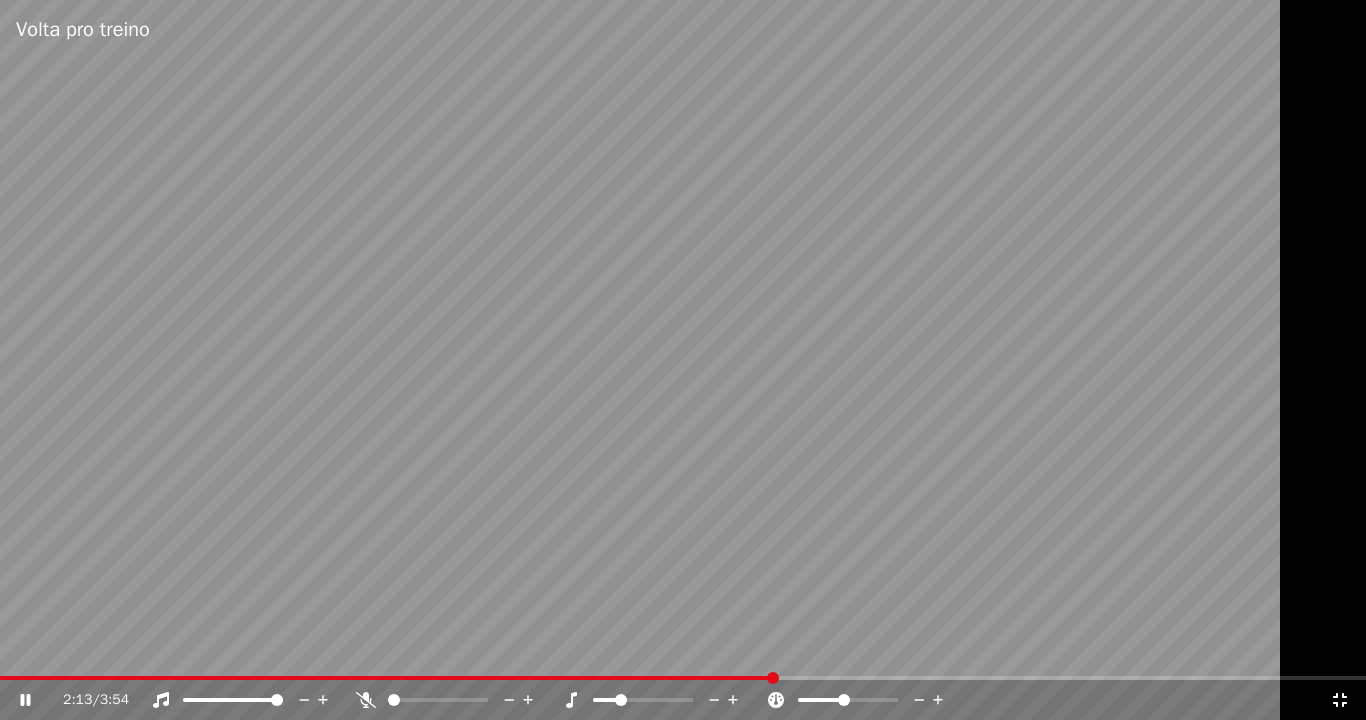click at bounding box center [605, 700] 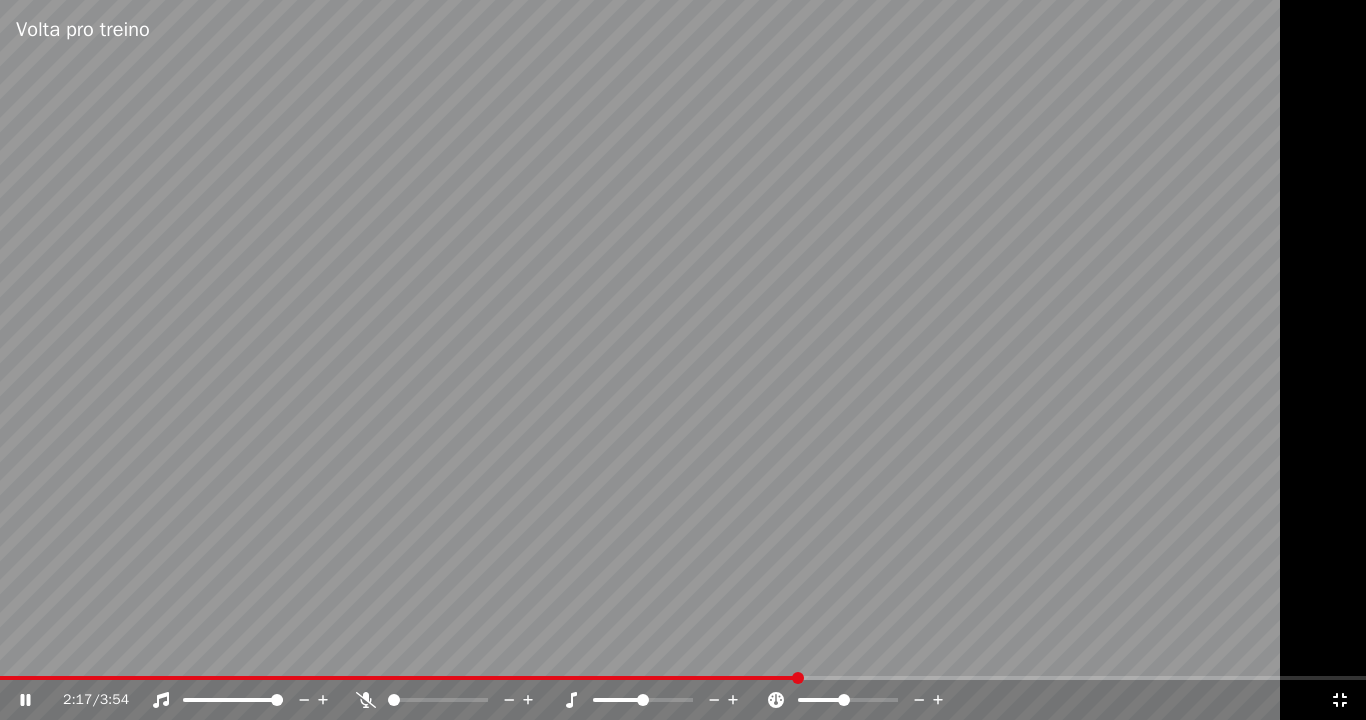 click at bounding box center [643, 700] 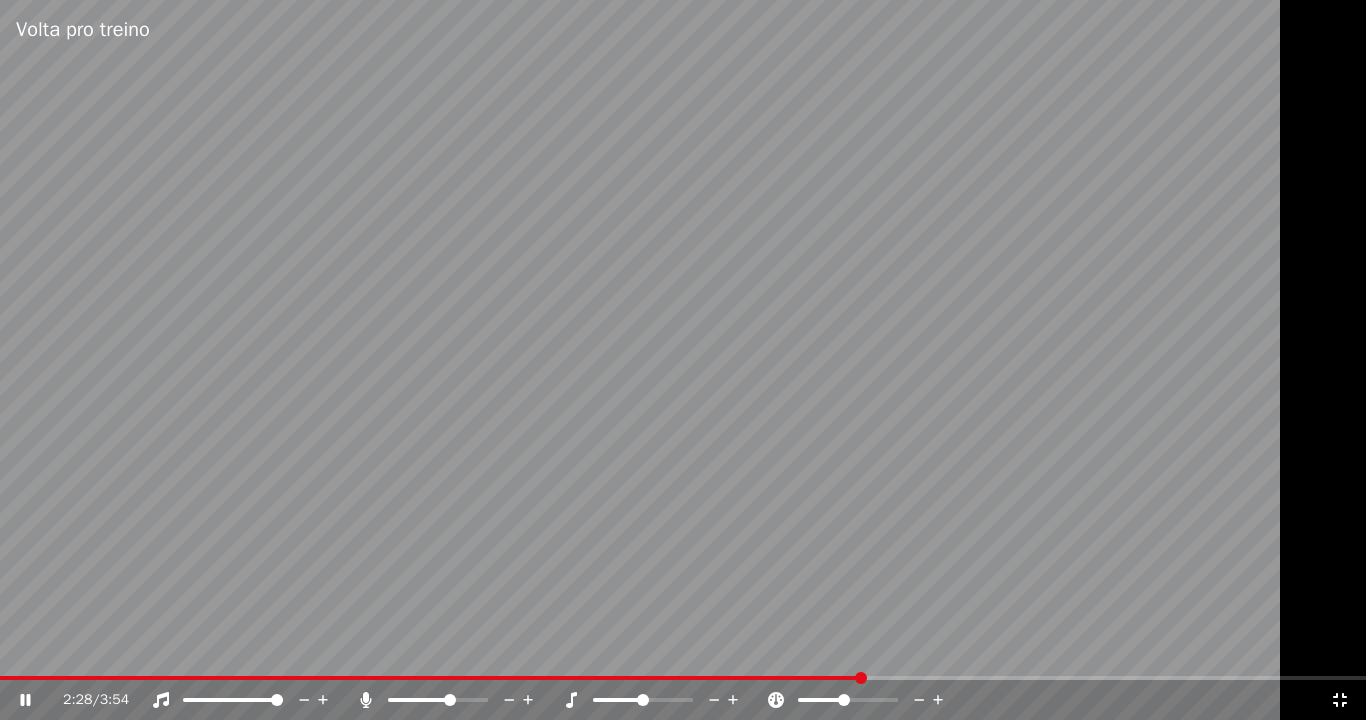 click at bounding box center [456, 700] 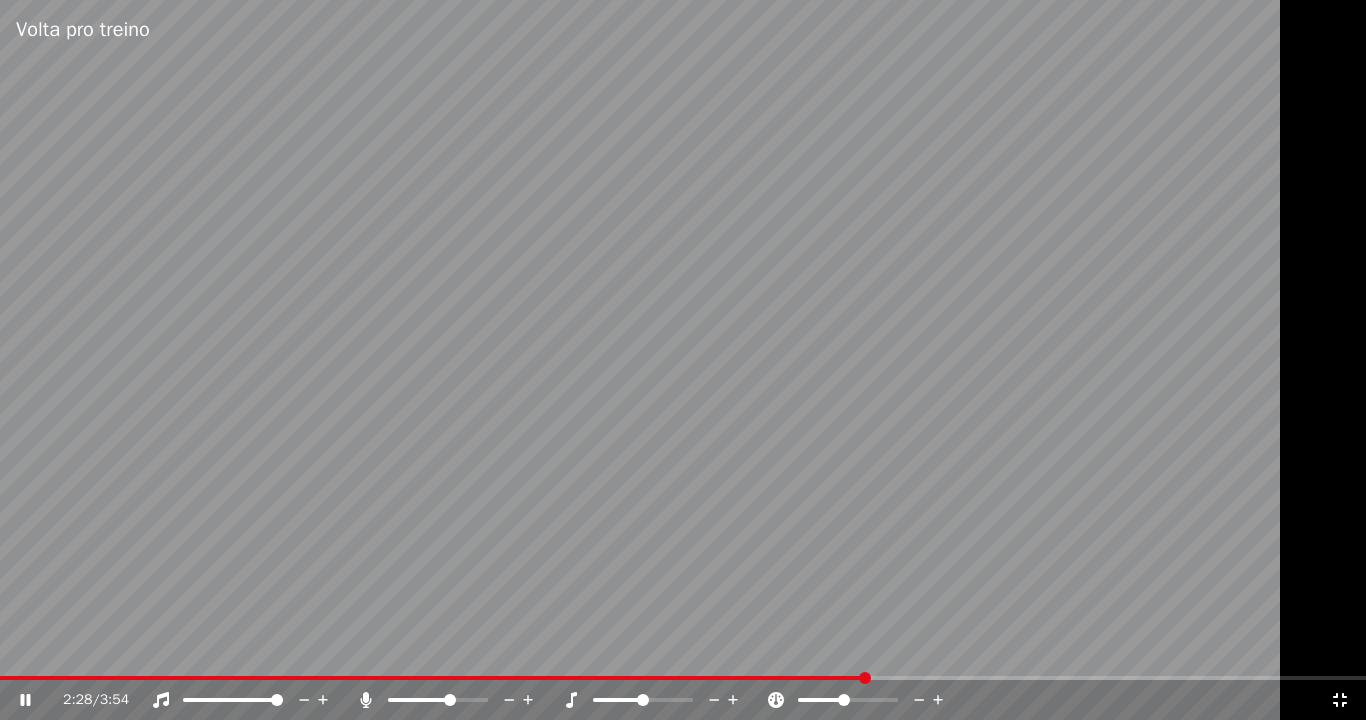 click at bounding box center (420, 700) 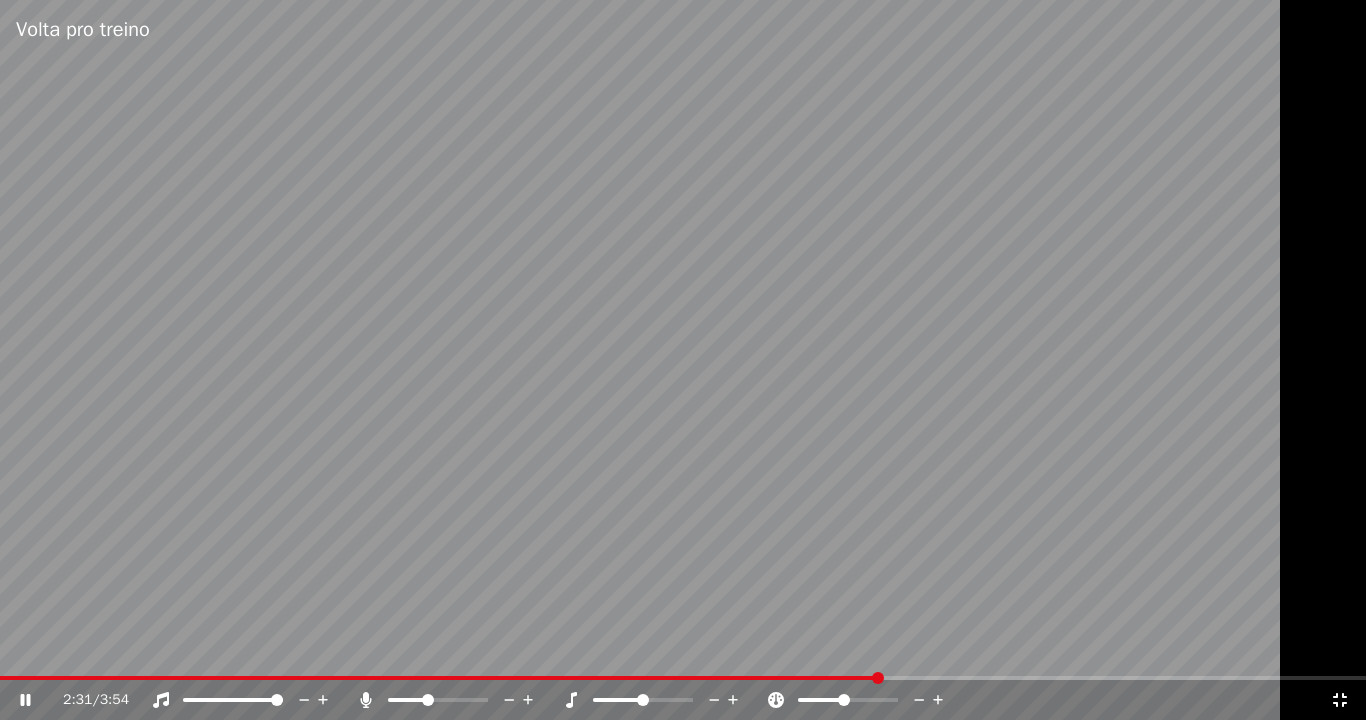 click at bounding box center (683, 360) 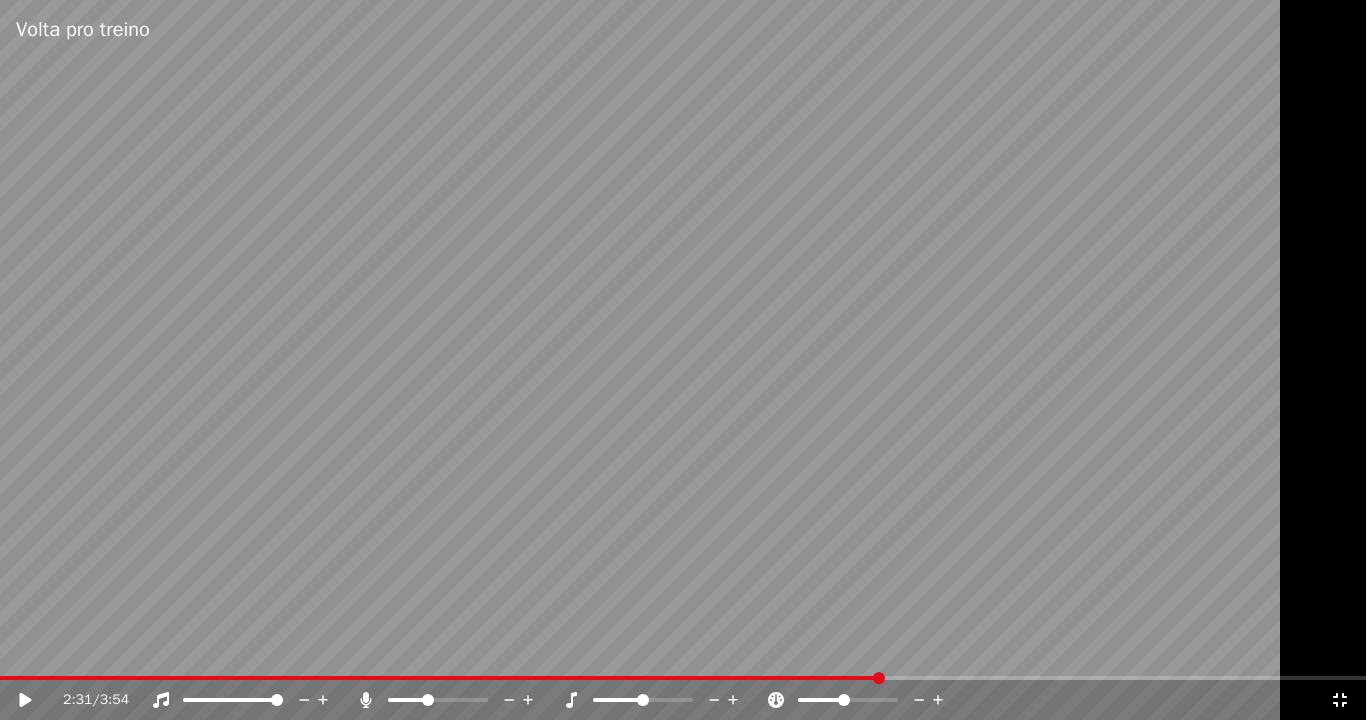 click at bounding box center [683, 360] 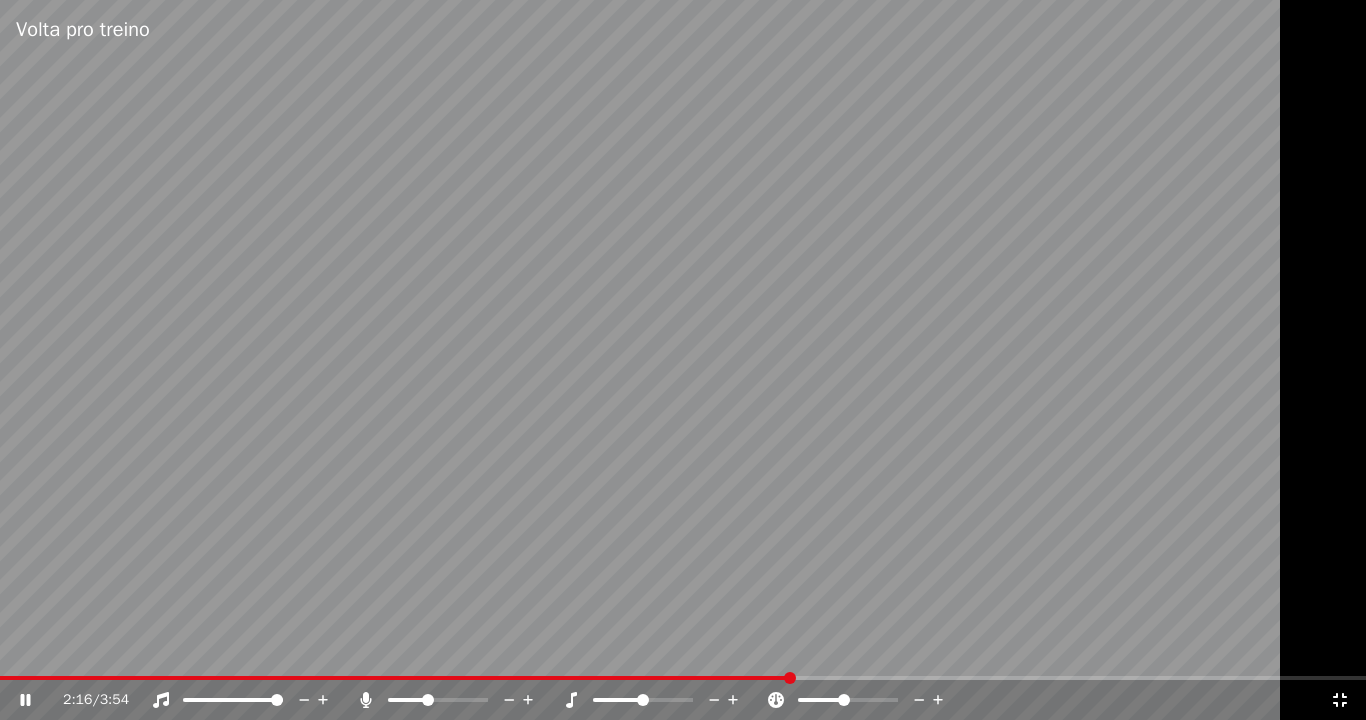 click at bounding box center [790, 678] 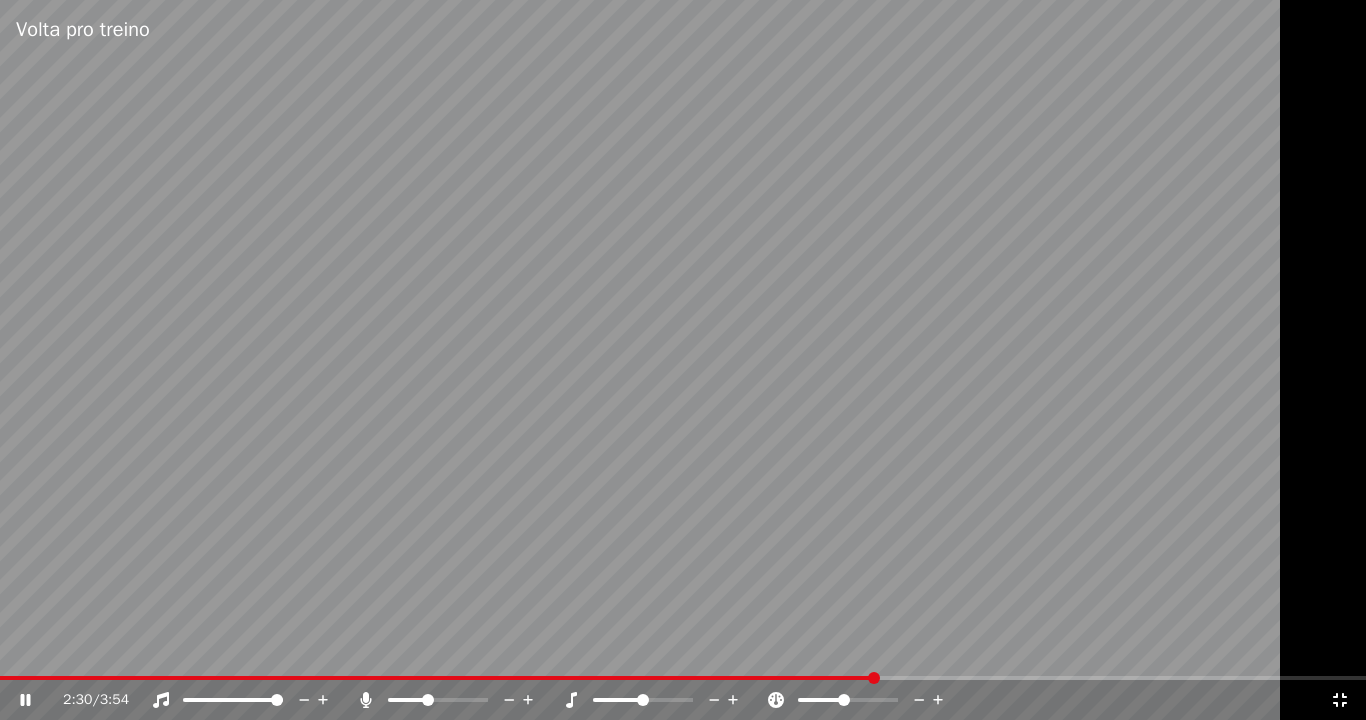 click 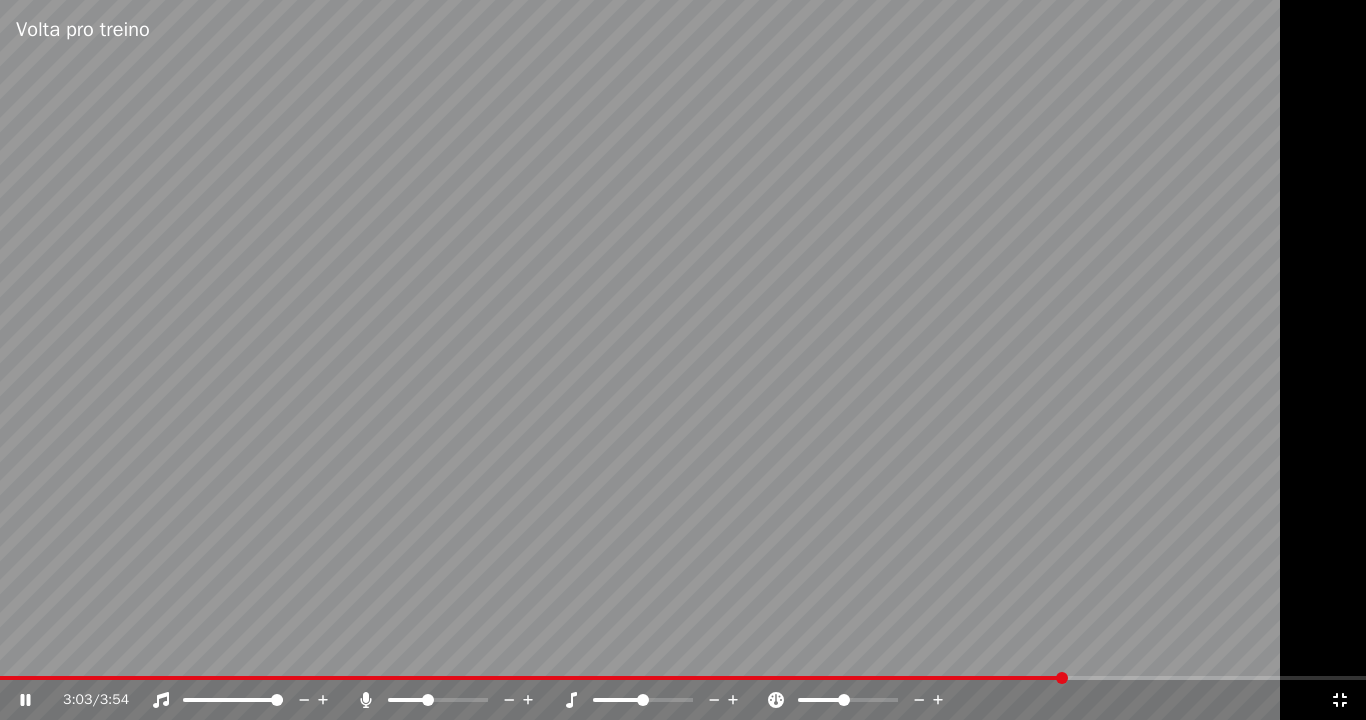 click at bounding box center [277, 700] 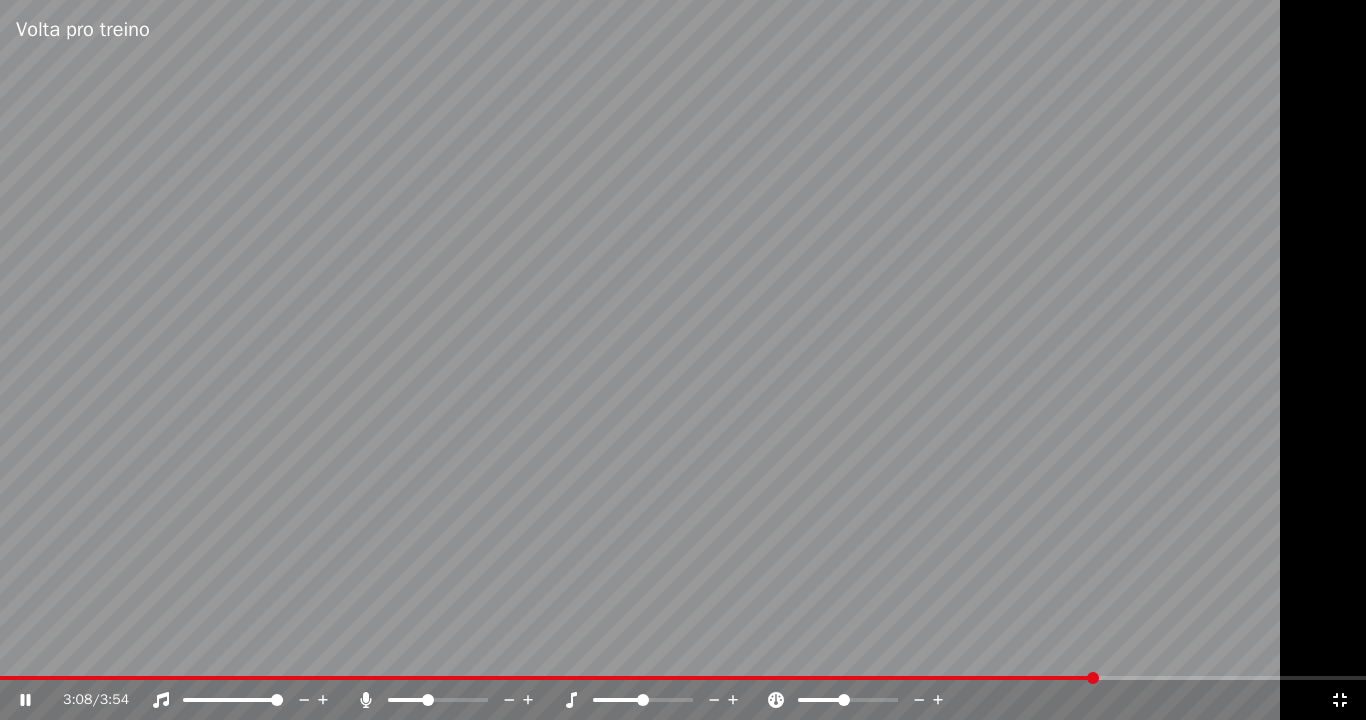 click 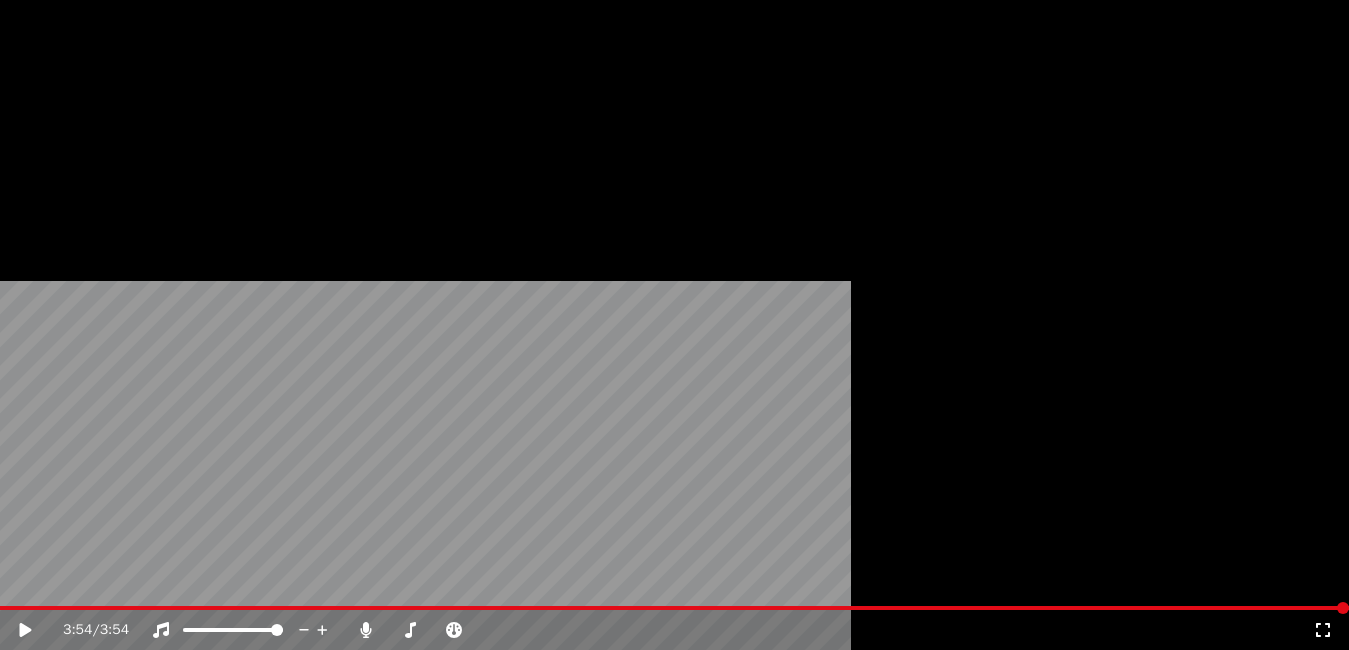 click on "Editar" at bounding box center (58, 134) 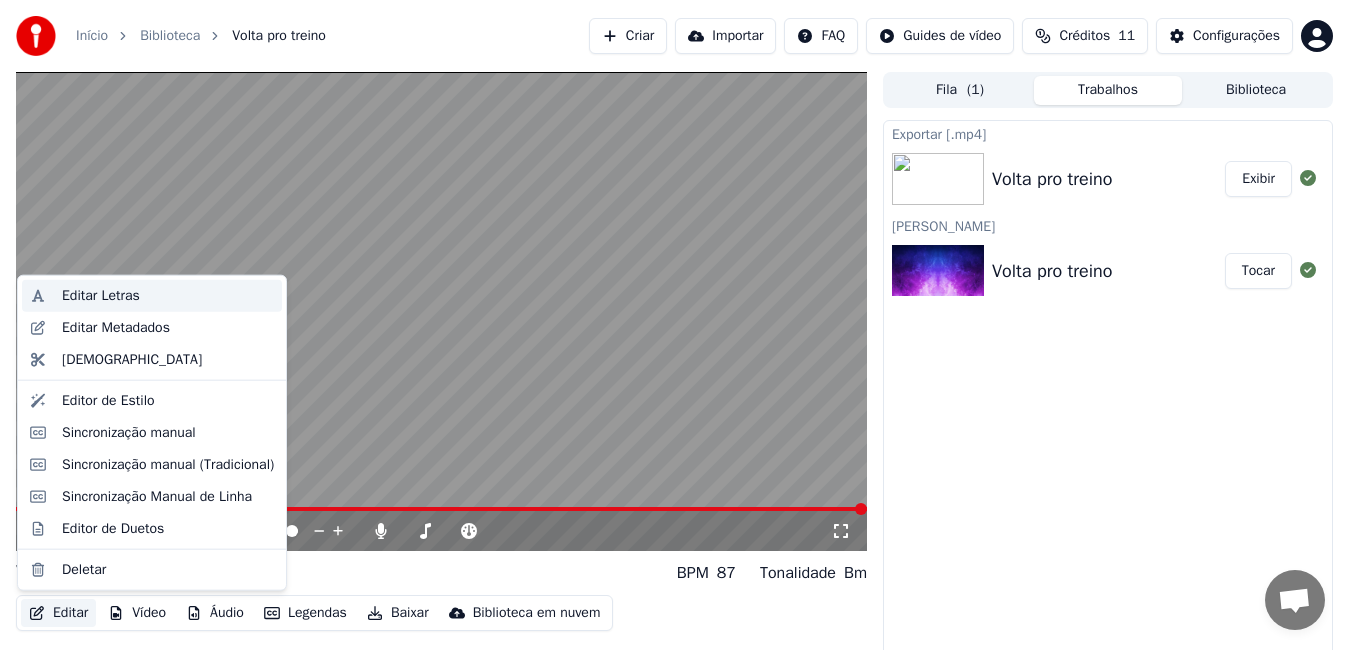 click on "Editar Letras" at bounding box center (101, 296) 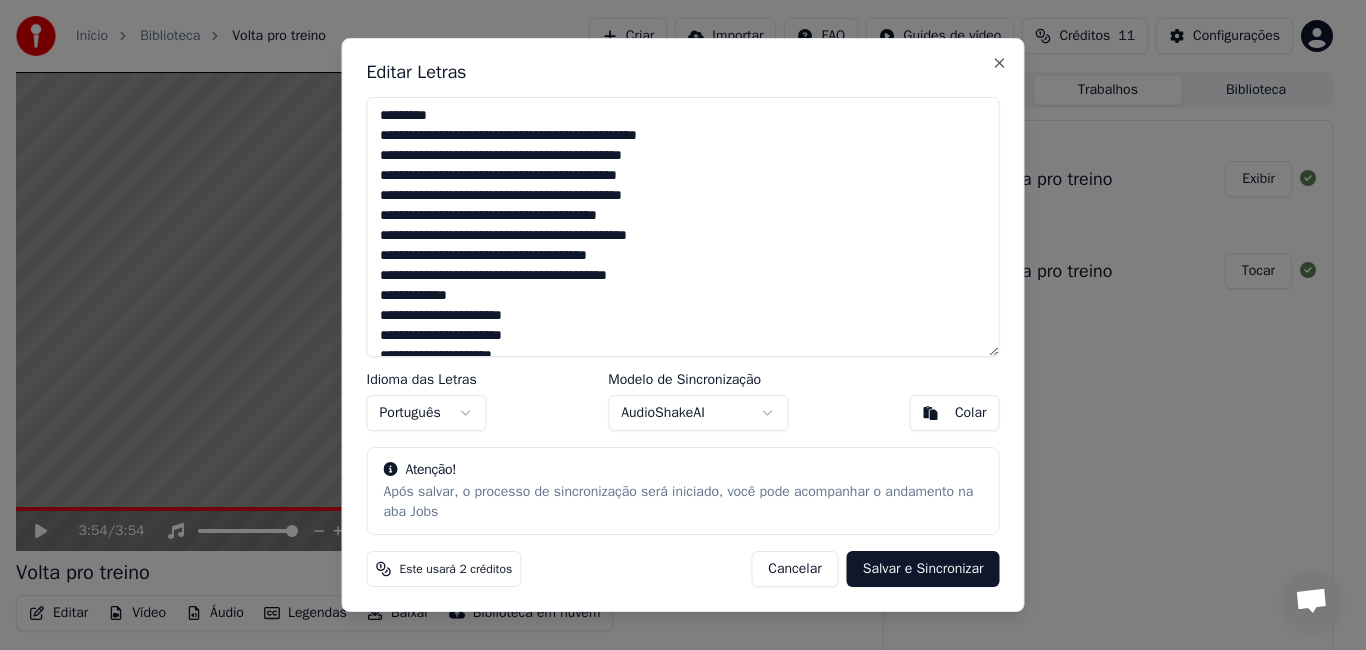 drag, startPoint x: 400, startPoint y: 141, endPoint x: 375, endPoint y: 136, distance: 25.495098 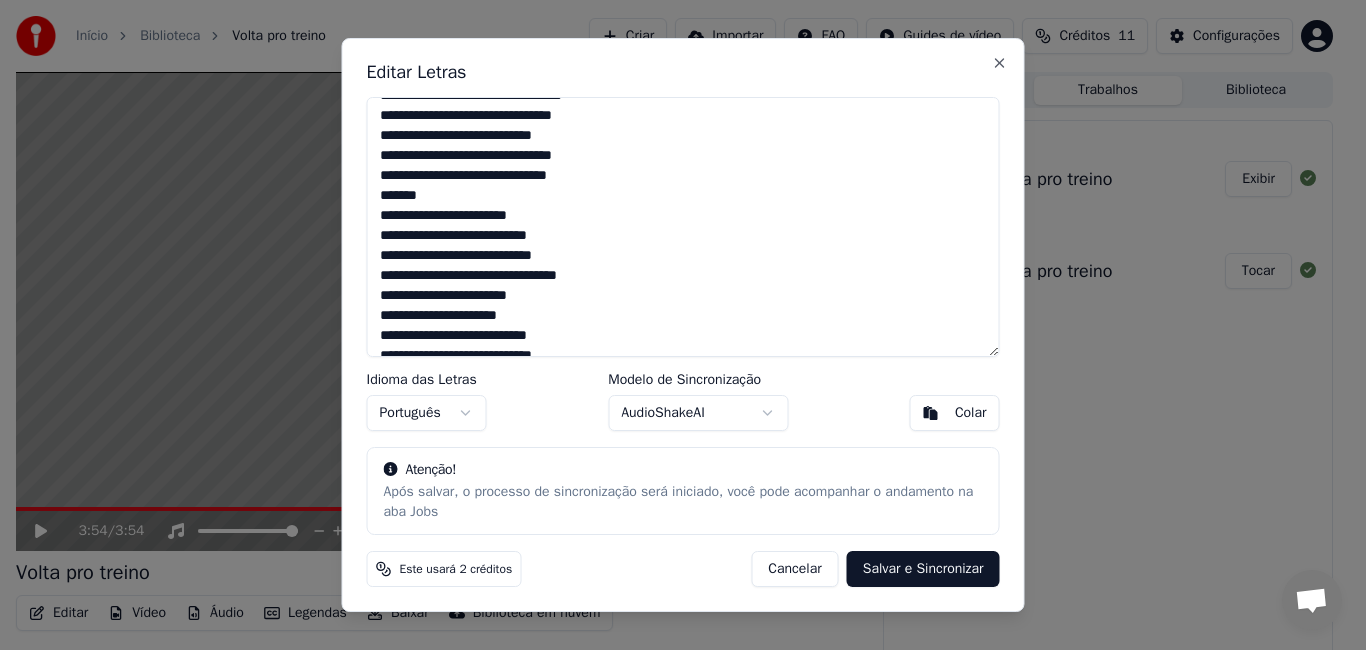 scroll, scrollTop: 800, scrollLeft: 0, axis: vertical 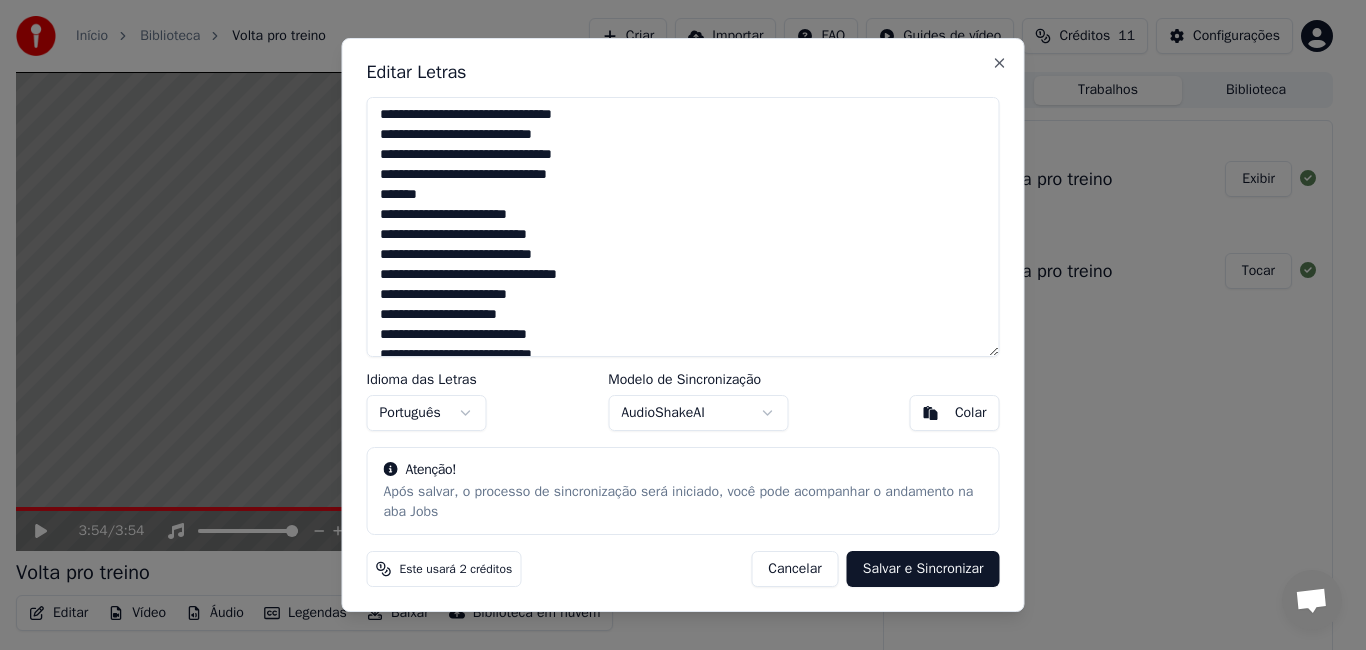 drag, startPoint x: 406, startPoint y: 280, endPoint x: 395, endPoint y: 280, distance: 11 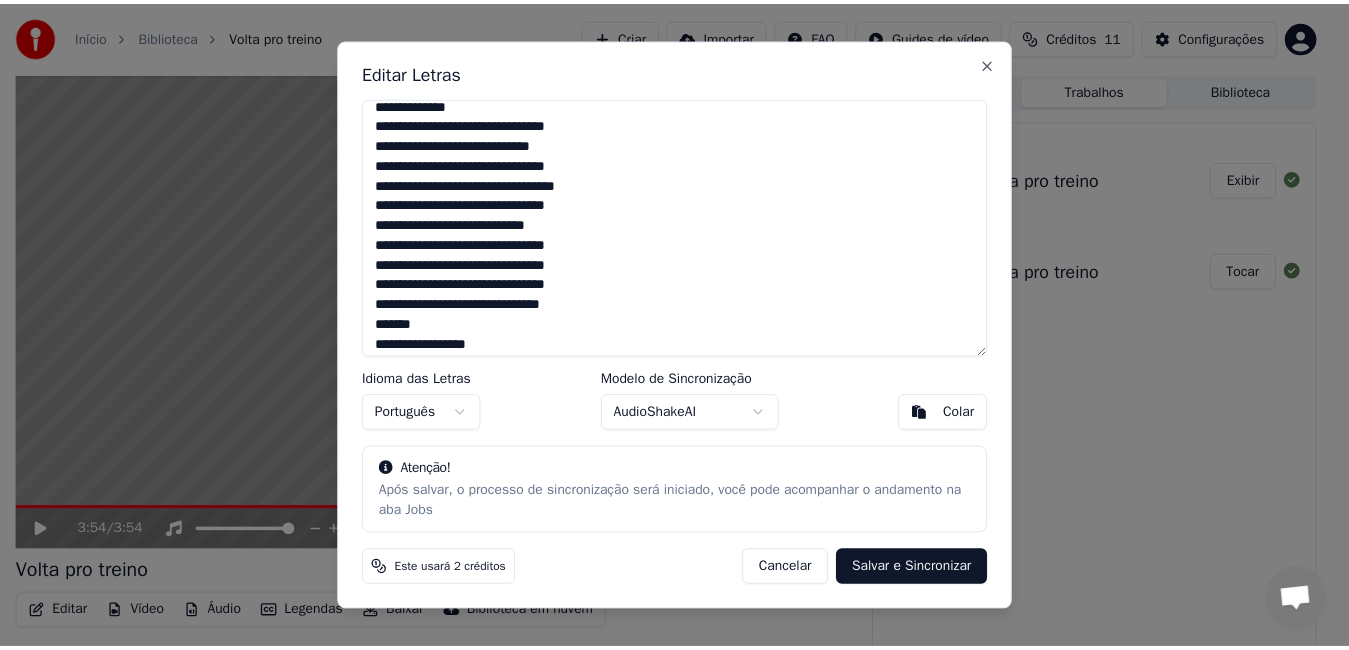 scroll, scrollTop: 1557, scrollLeft: 0, axis: vertical 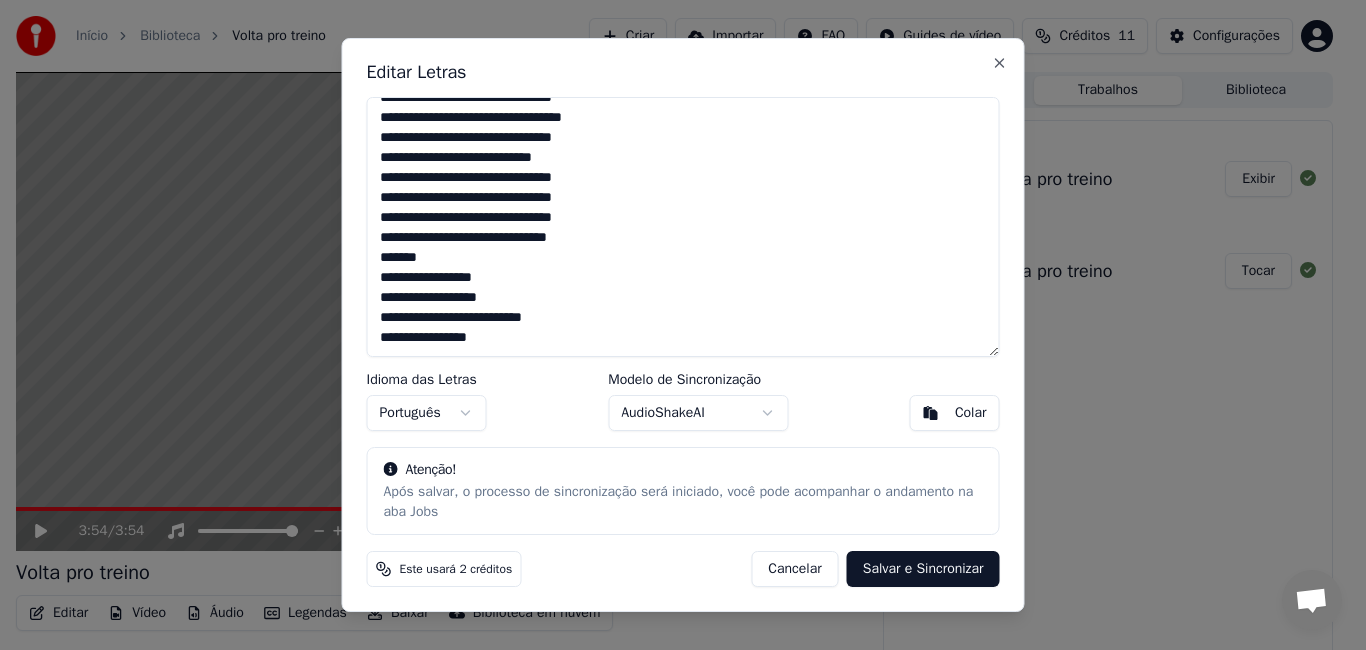 click on "Cancelar" at bounding box center [794, 569] 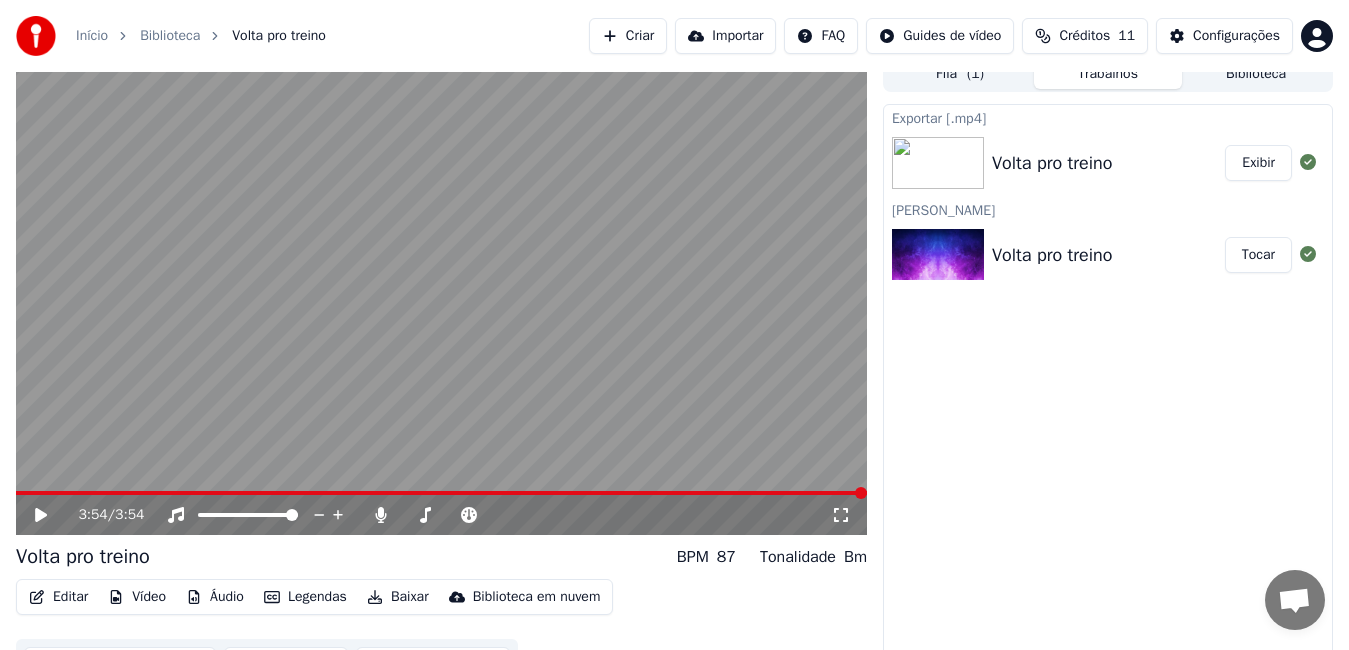 scroll, scrollTop: 0, scrollLeft: 0, axis: both 